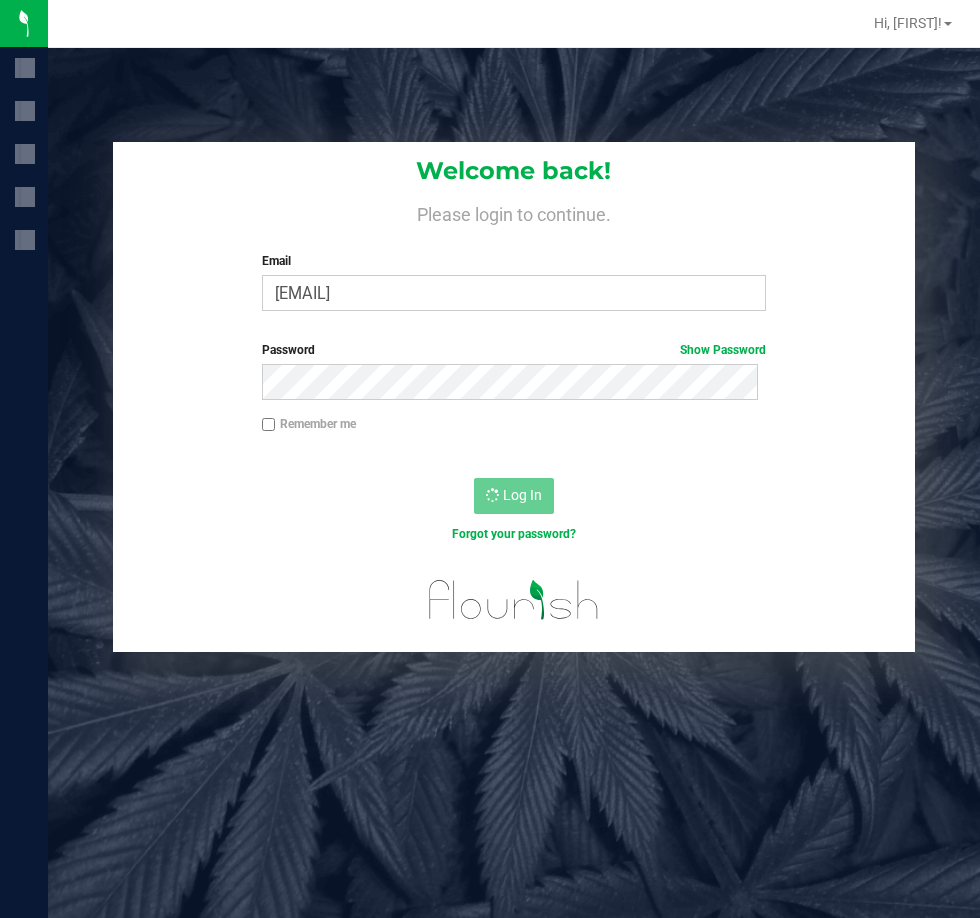 scroll, scrollTop: 0, scrollLeft: 0, axis: both 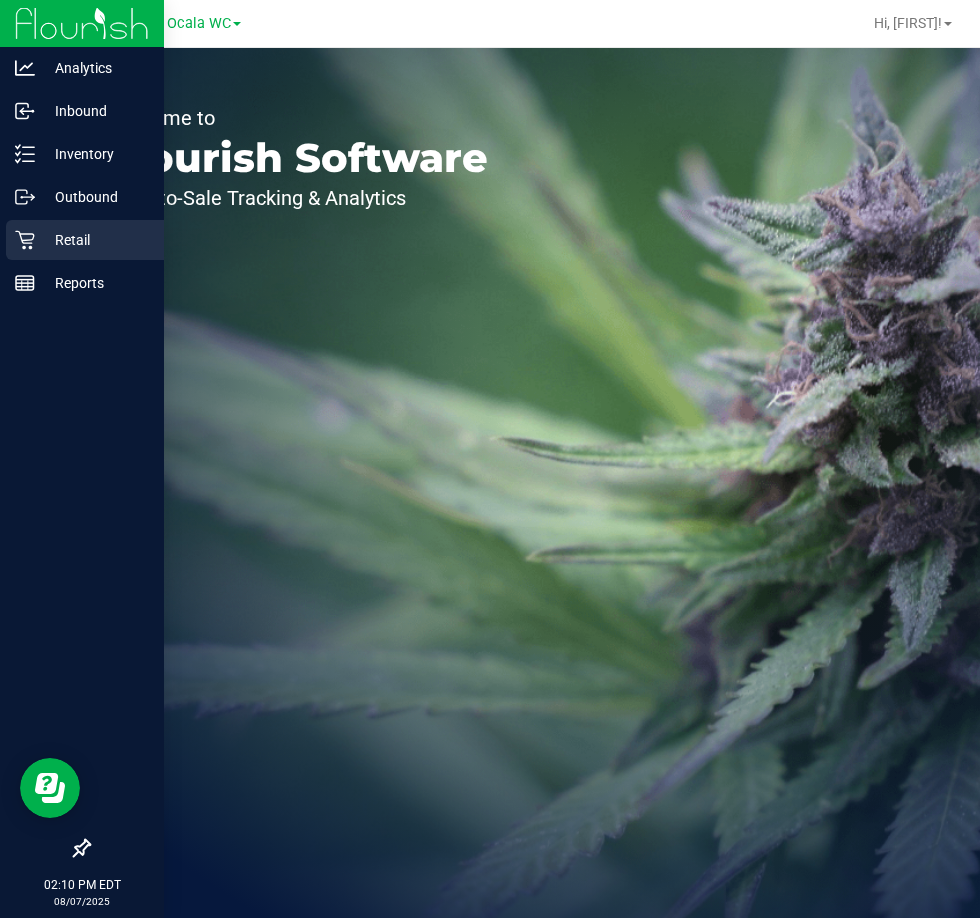 click on "Retail" at bounding box center [95, 240] 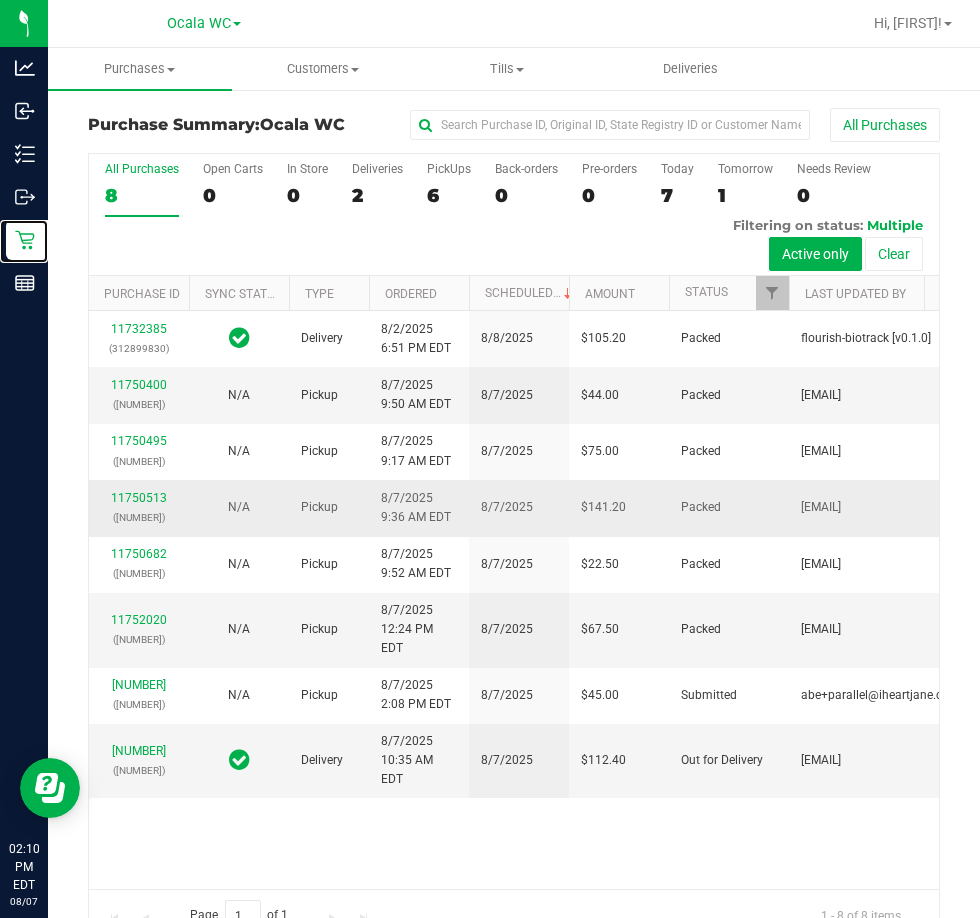 scroll, scrollTop: 129, scrollLeft: 0, axis: vertical 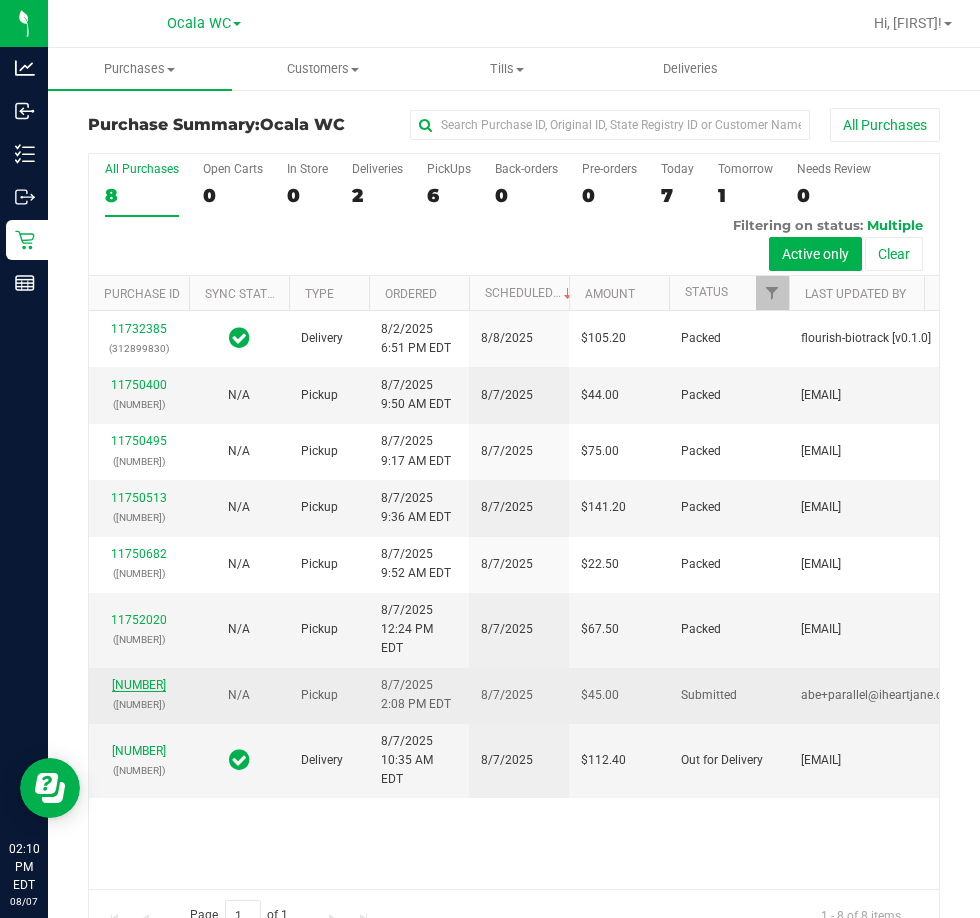 click on "[NUMBER]" at bounding box center [139, 685] 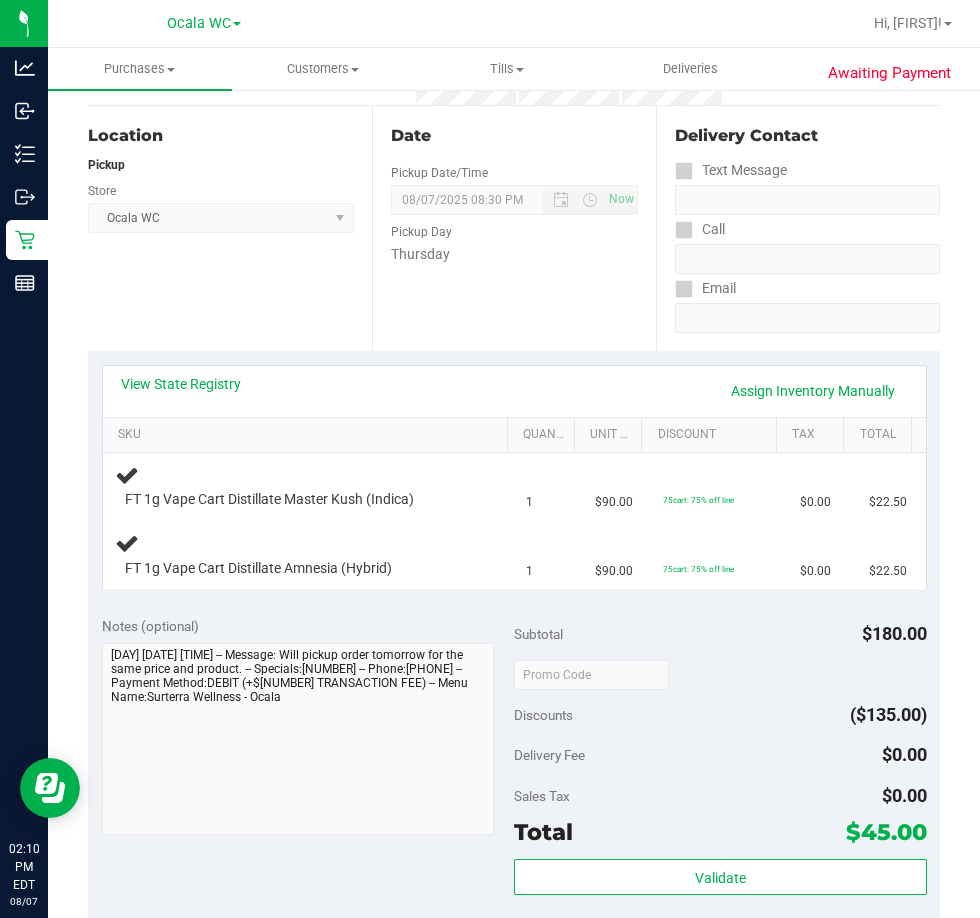 scroll, scrollTop: 200, scrollLeft: 0, axis: vertical 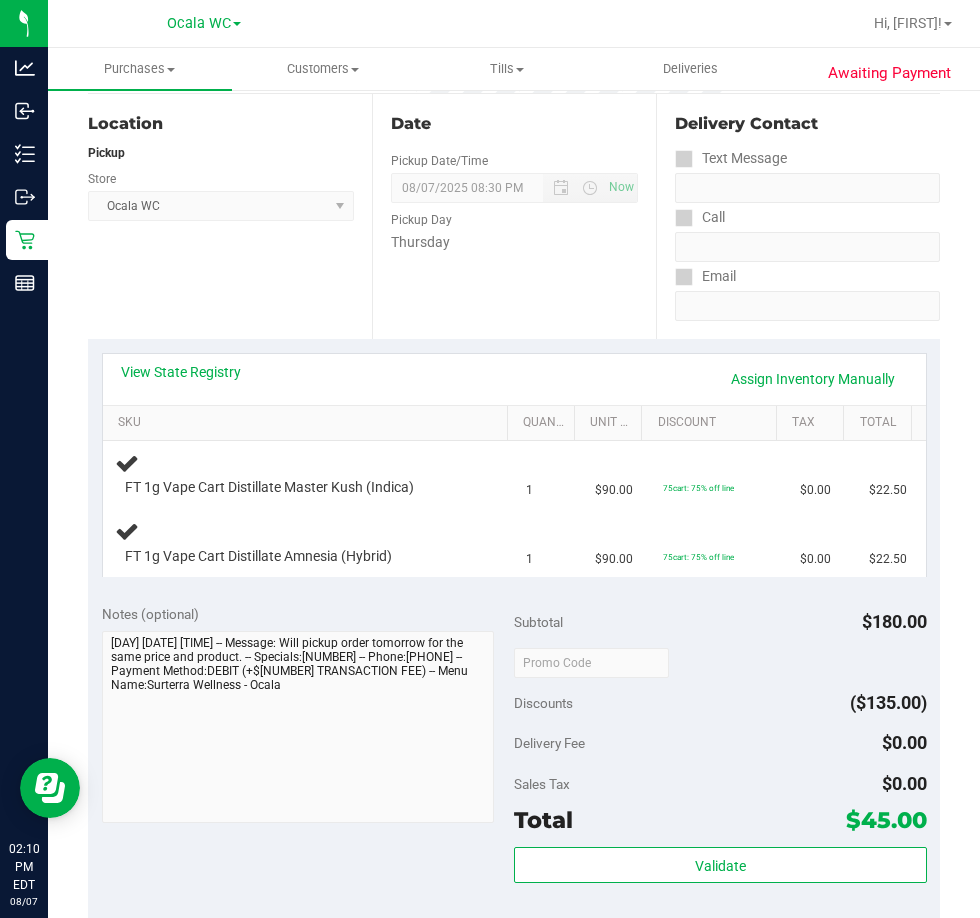 click on "View State Registry
Assign Inventory Manually" at bounding box center (514, 379) 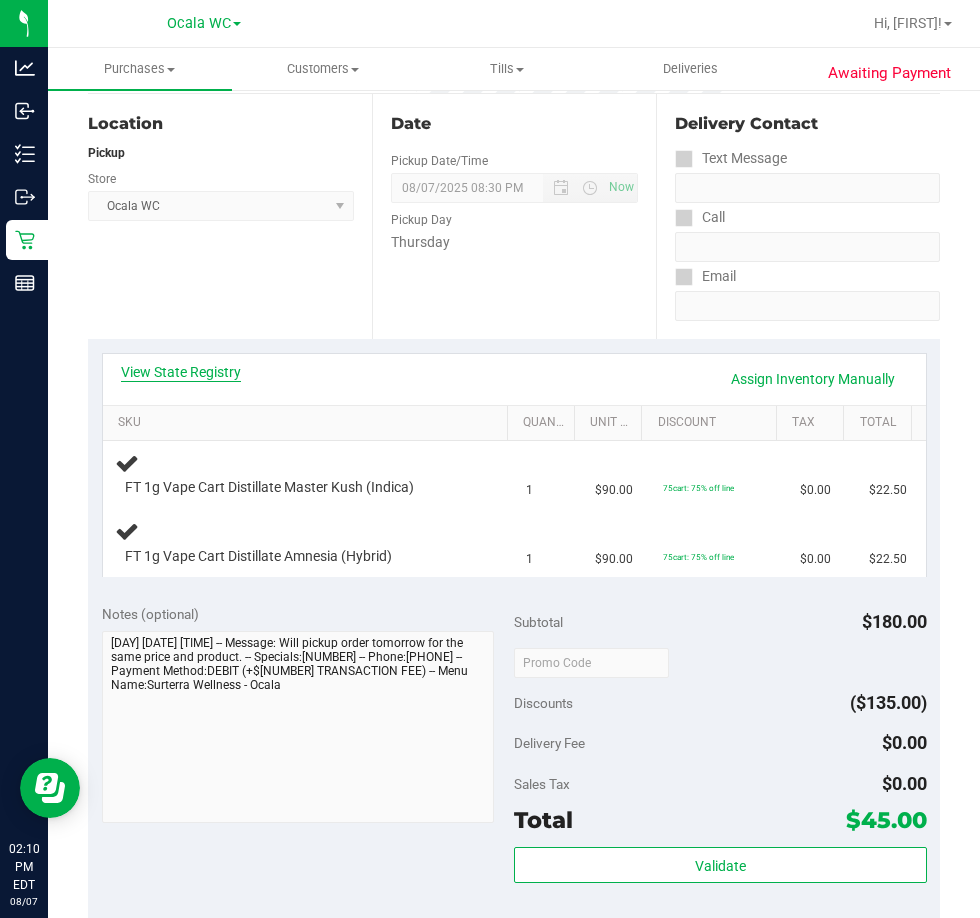 click on "View State Registry" at bounding box center [181, 372] 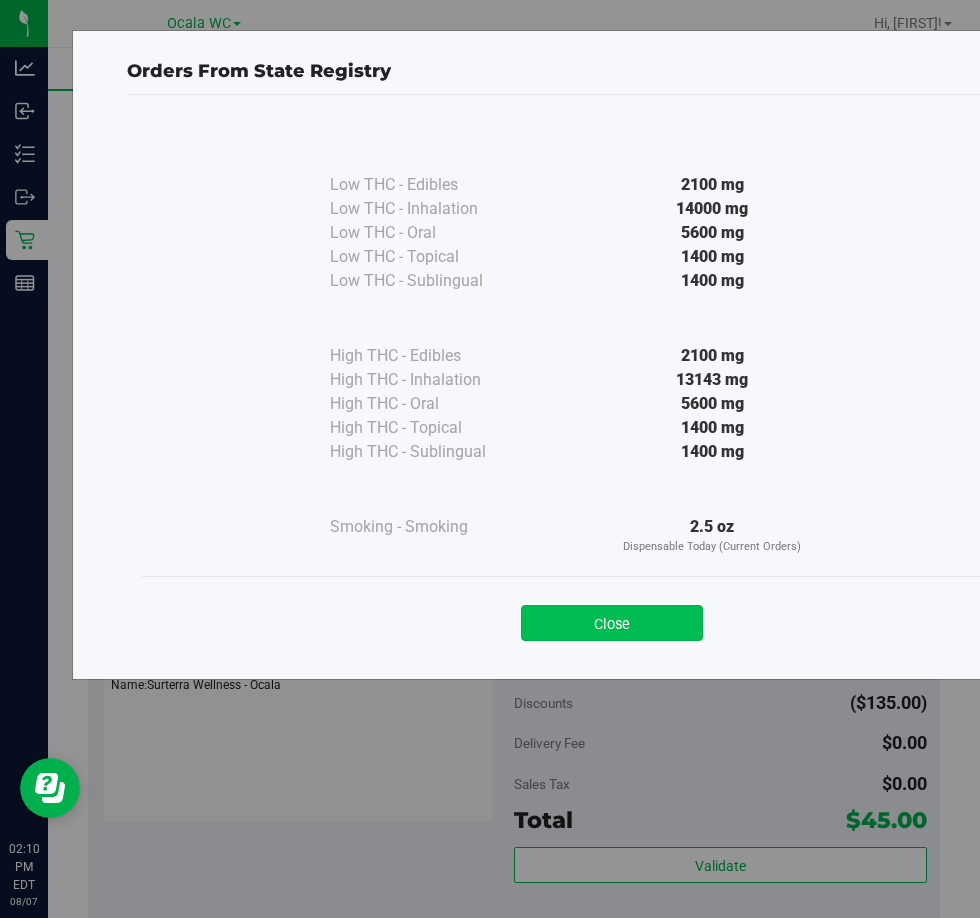 click on "Close" at bounding box center [612, 623] 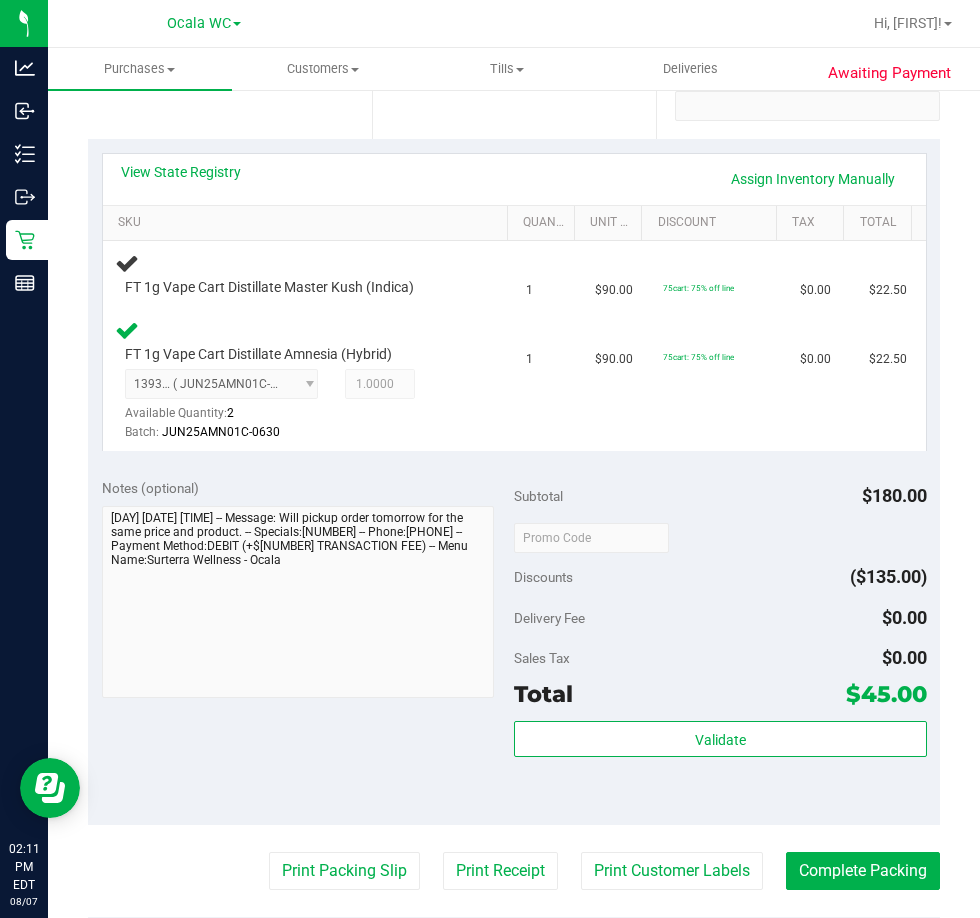 scroll, scrollTop: 0, scrollLeft: 0, axis: both 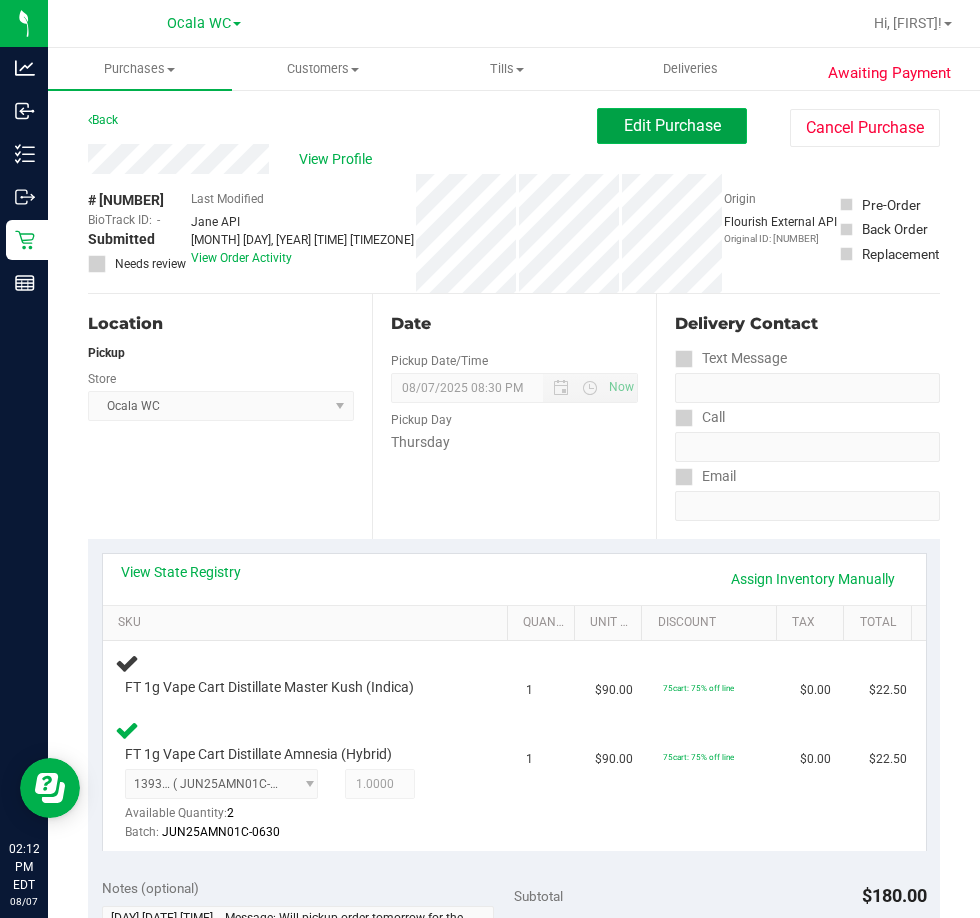 click on "Edit Purchase" at bounding box center (672, 125) 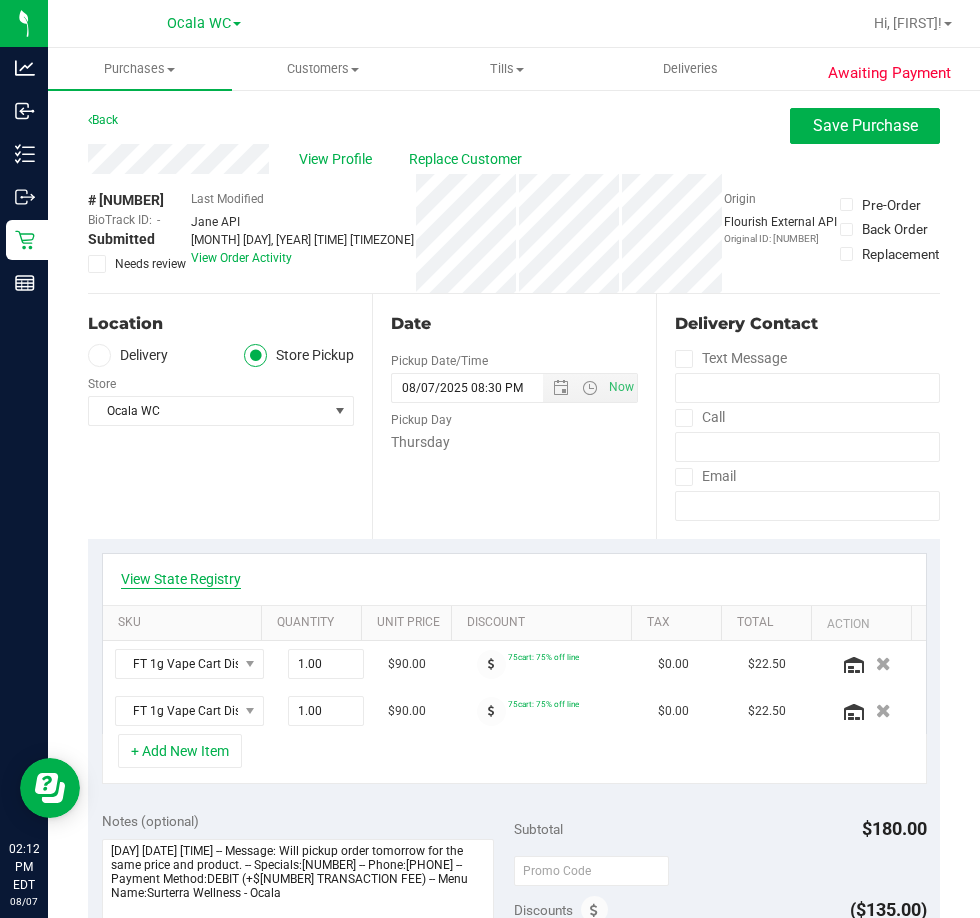 click on "View State Registry" at bounding box center (181, 579) 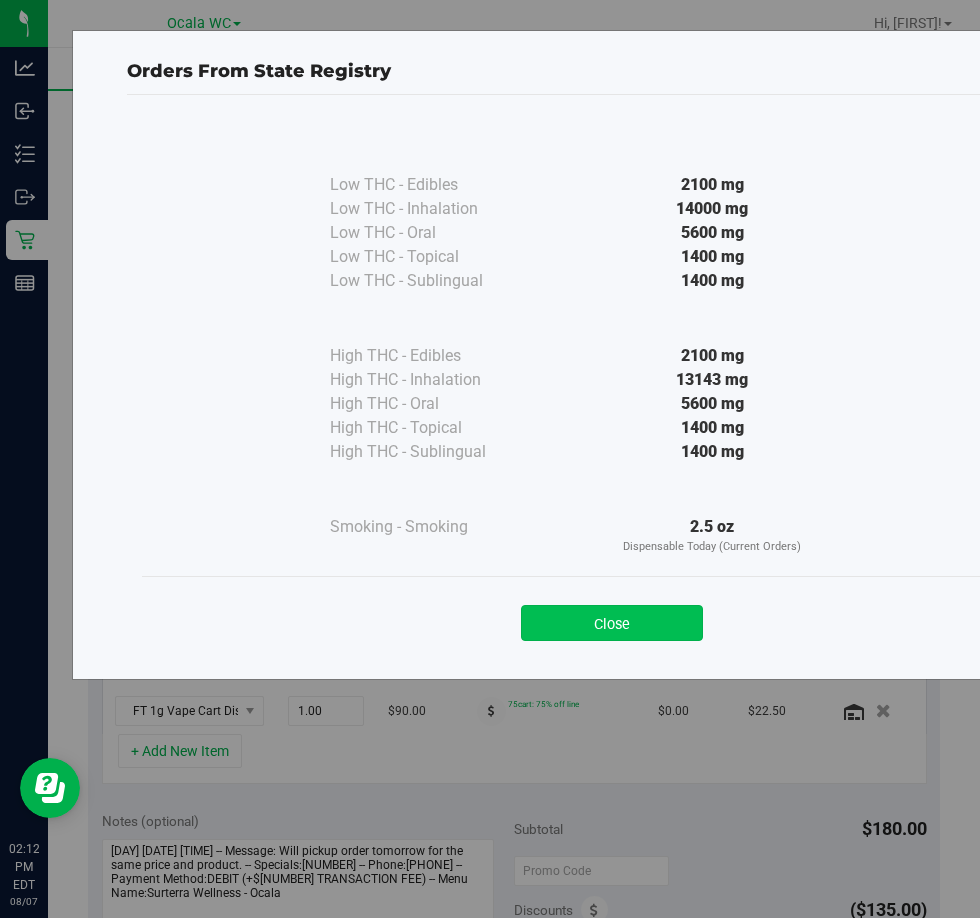 click on "Close" at bounding box center (612, 623) 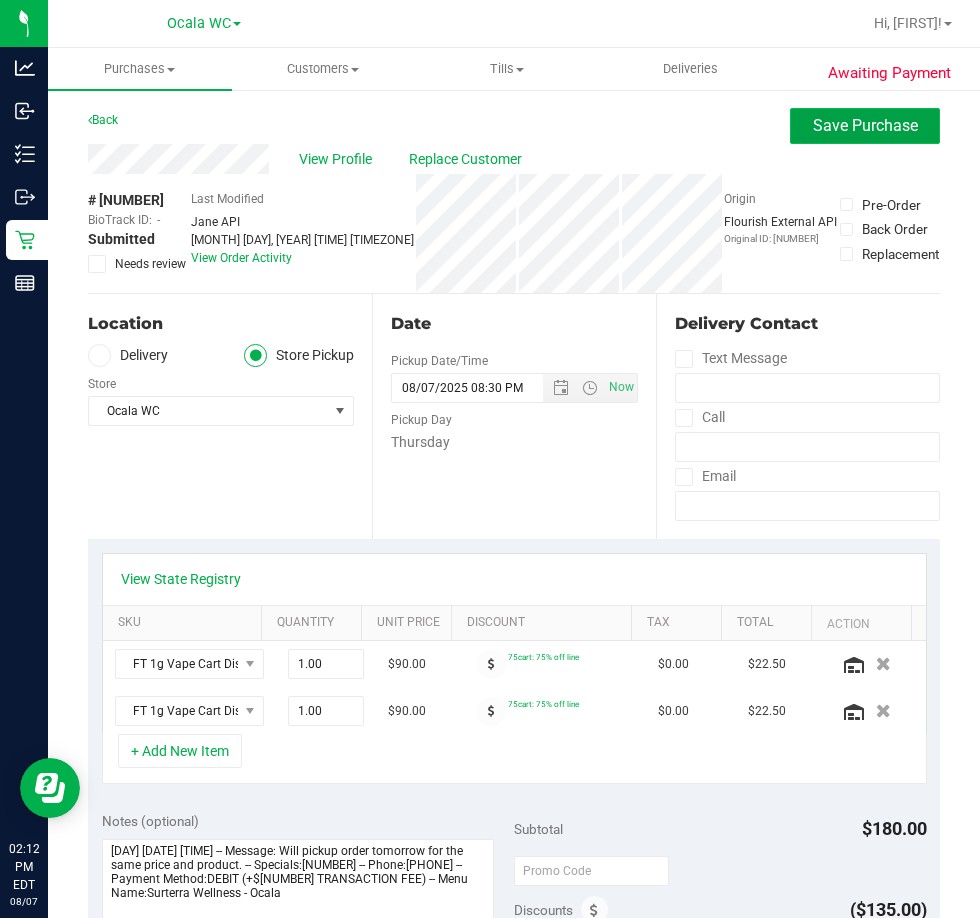 click on "Save Purchase" at bounding box center (865, 125) 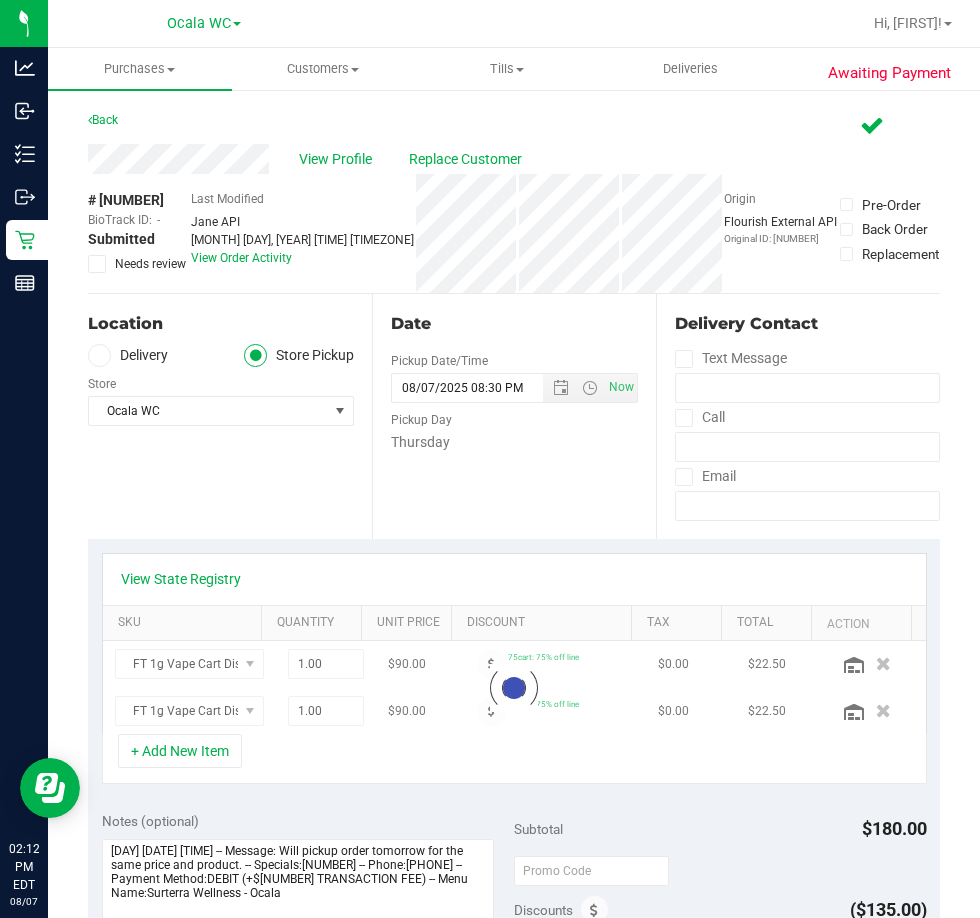 scroll, scrollTop: 100, scrollLeft: 0, axis: vertical 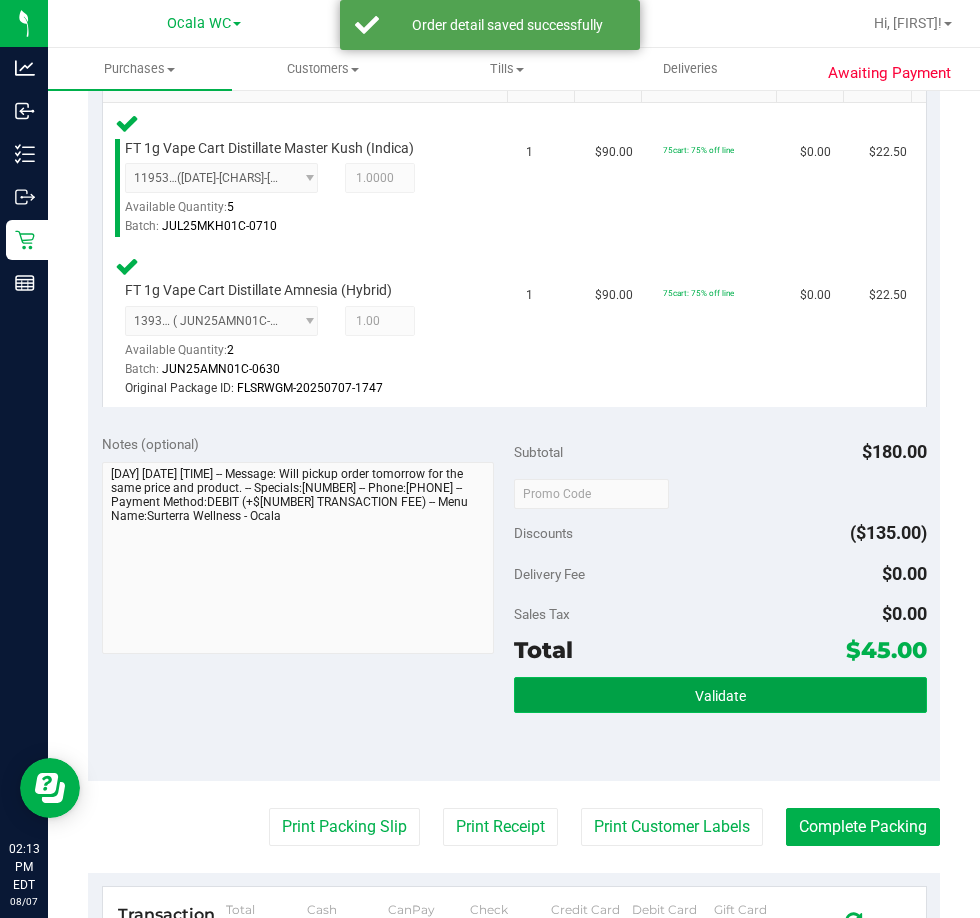 click on "Validate" at bounding box center (720, 695) 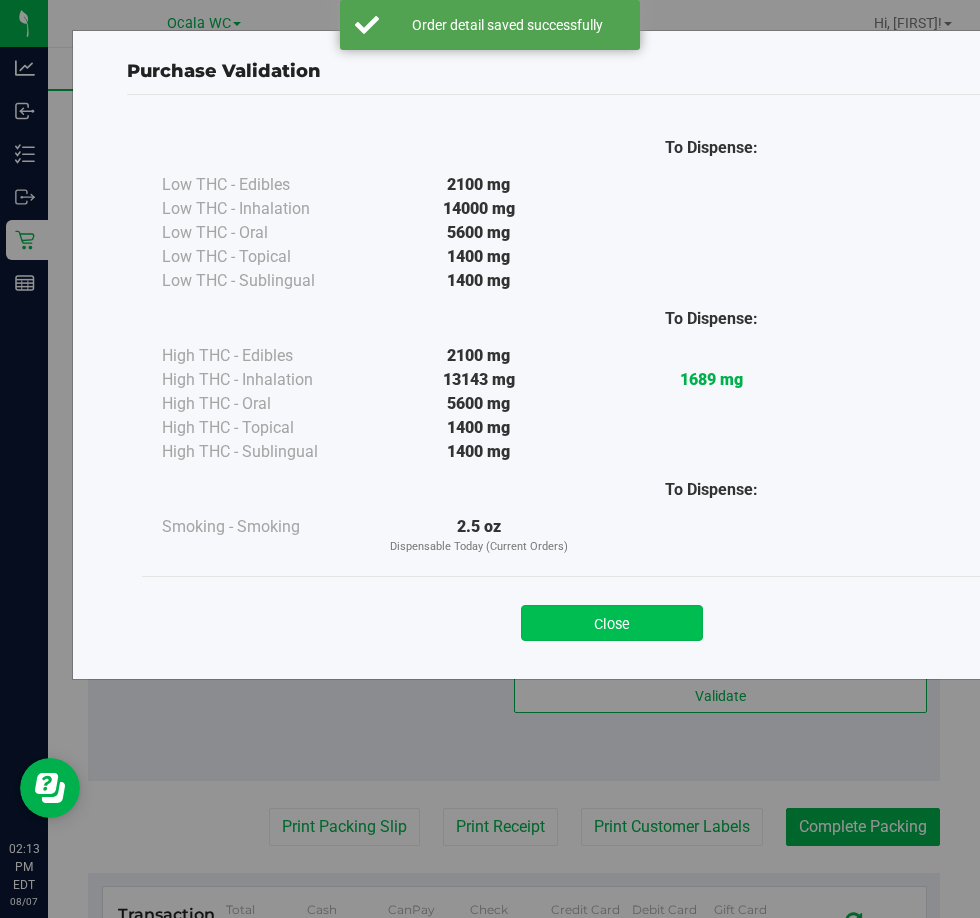 click on "Close" at bounding box center (612, 623) 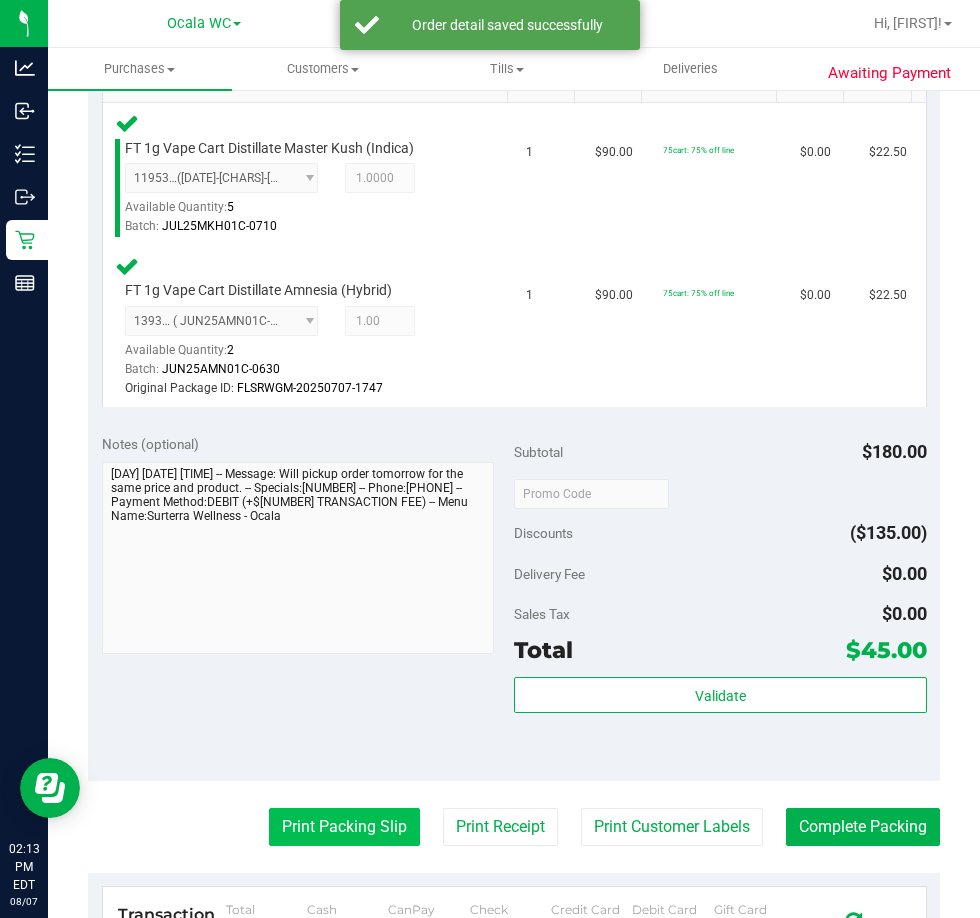 click on "Print Packing Slip" at bounding box center [344, 827] 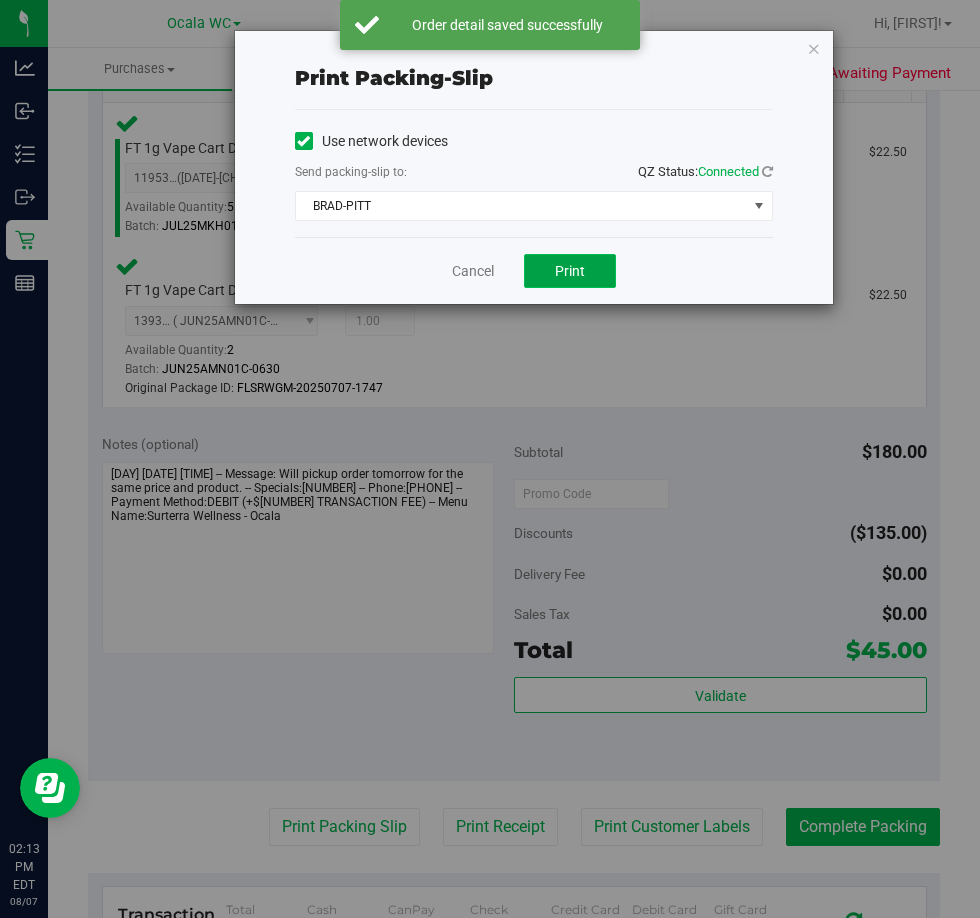 click on "Print" at bounding box center (570, 271) 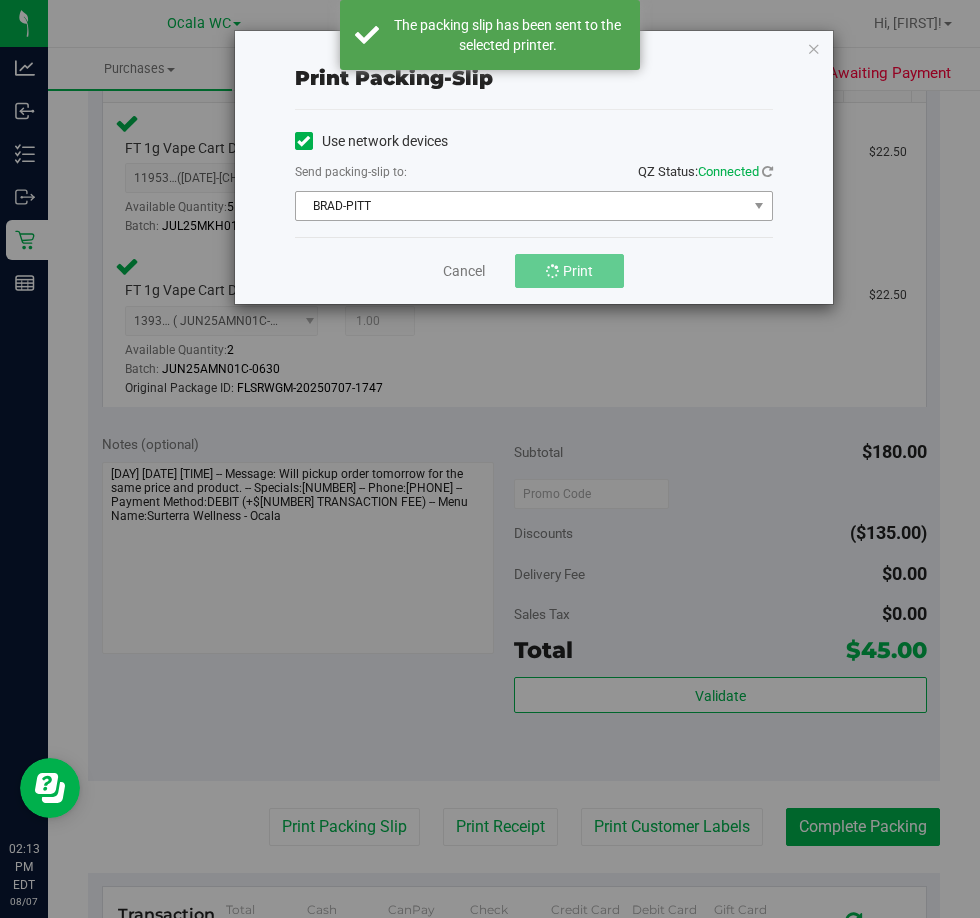 click on "BRAD-PITT" at bounding box center [521, 206] 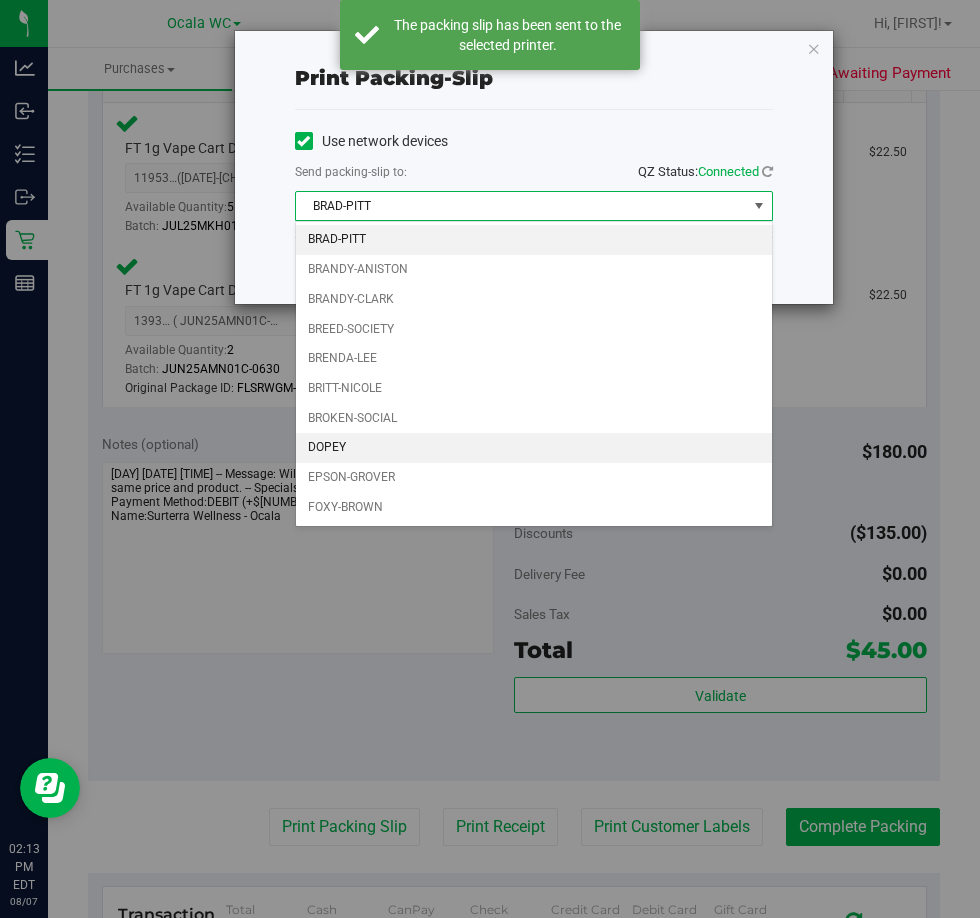 click on "DOPEY" at bounding box center [534, 448] 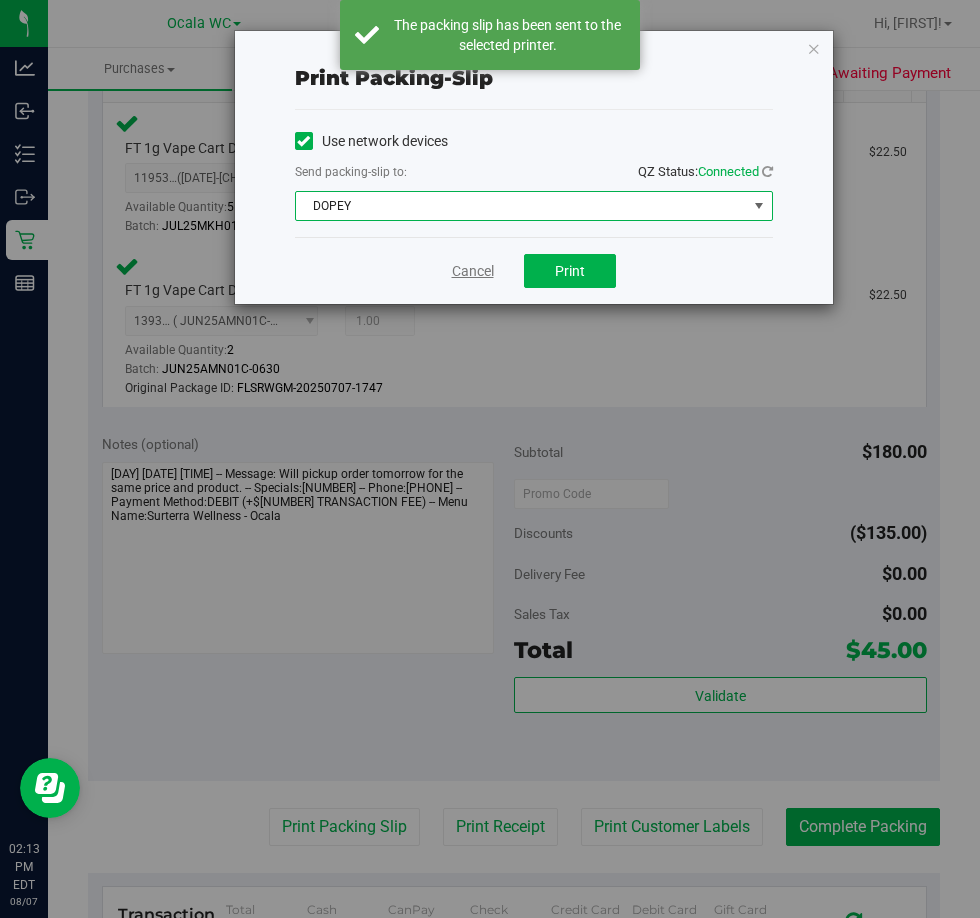 click on "Cancel" at bounding box center [473, 271] 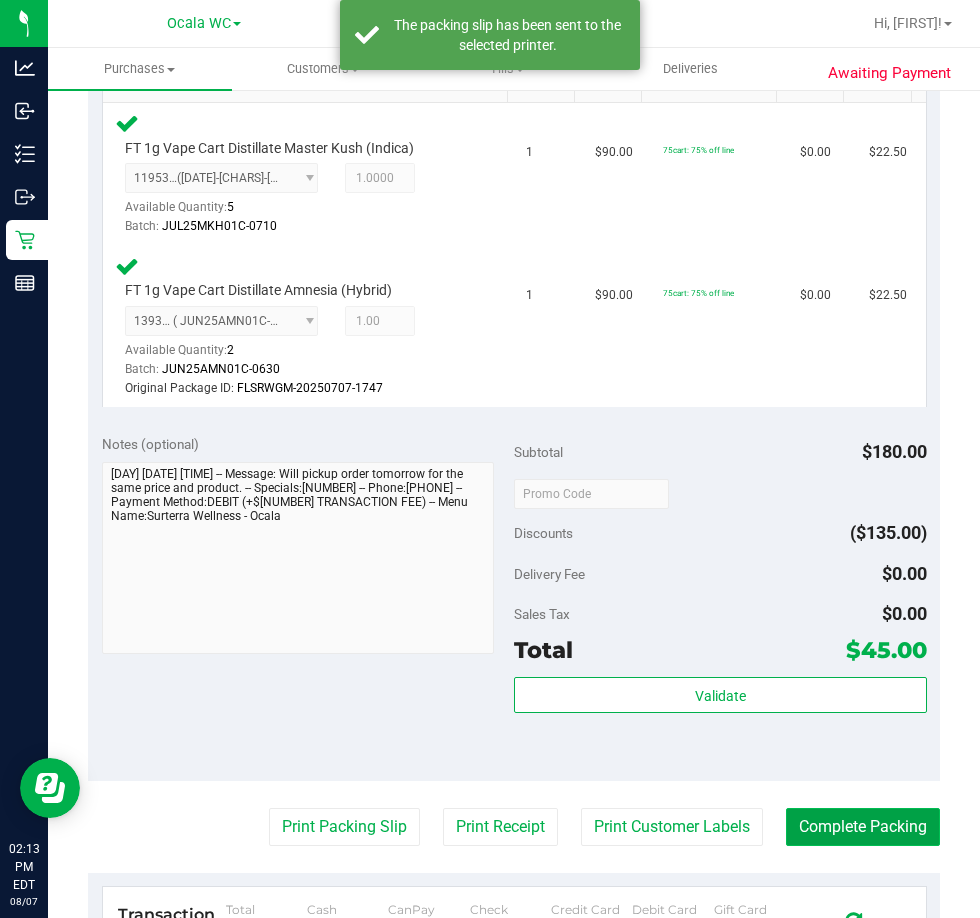 click on "Complete Packing" at bounding box center [863, 827] 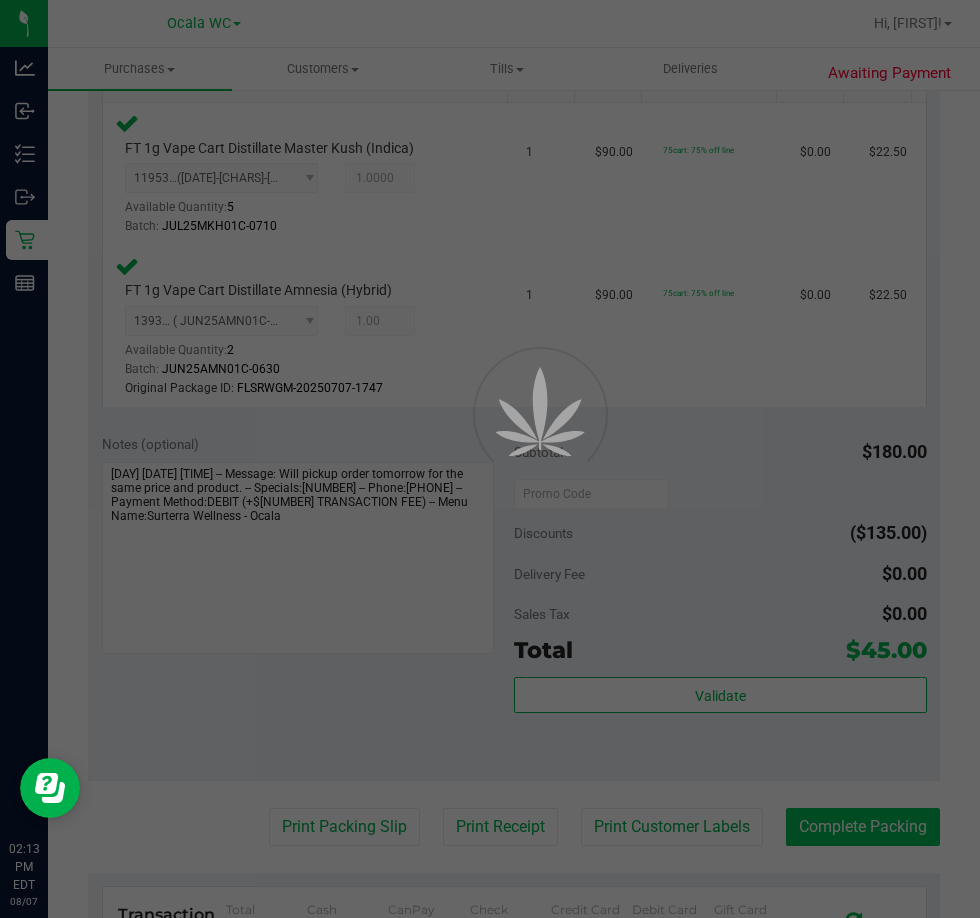 scroll, scrollTop: 0, scrollLeft: 0, axis: both 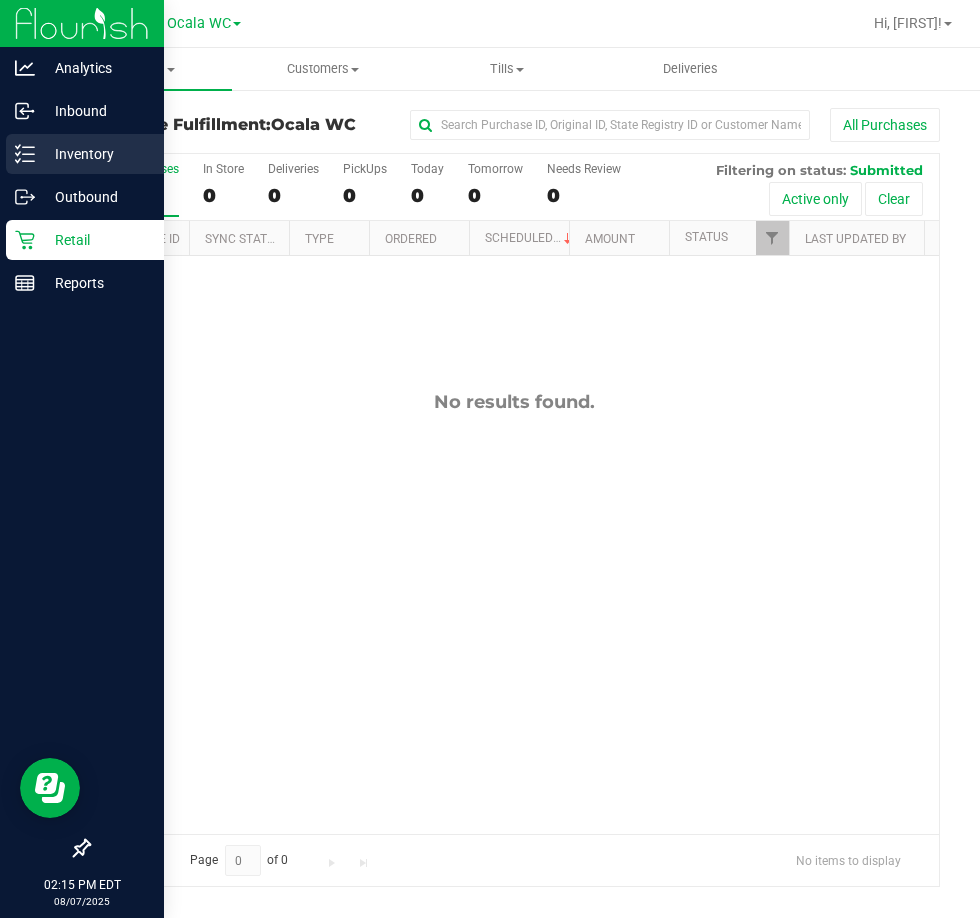click 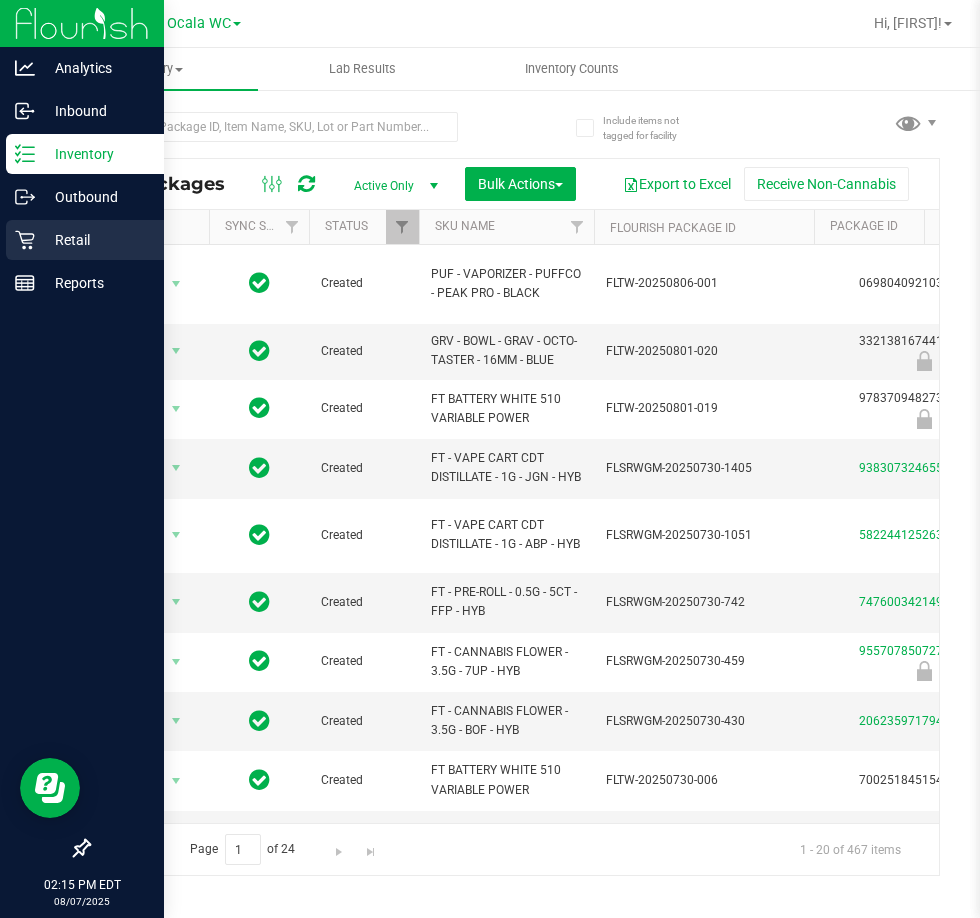 click on "Retail" at bounding box center (95, 240) 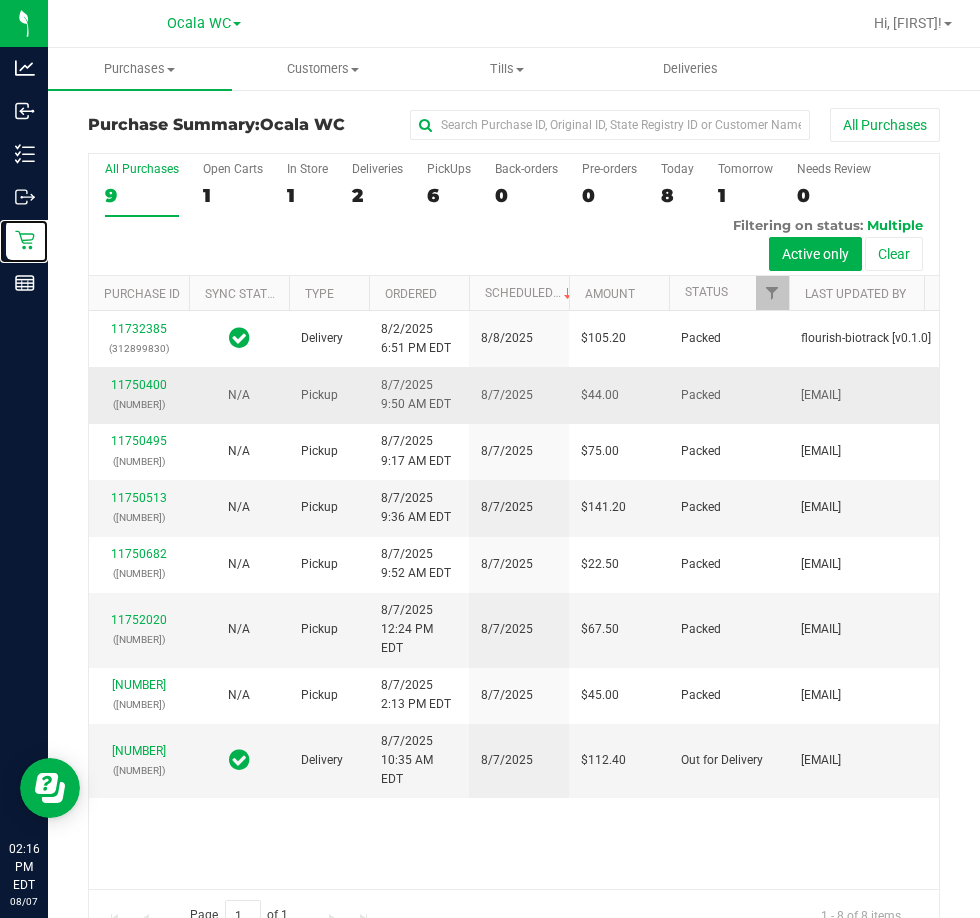 scroll, scrollTop: 206, scrollLeft: 0, axis: vertical 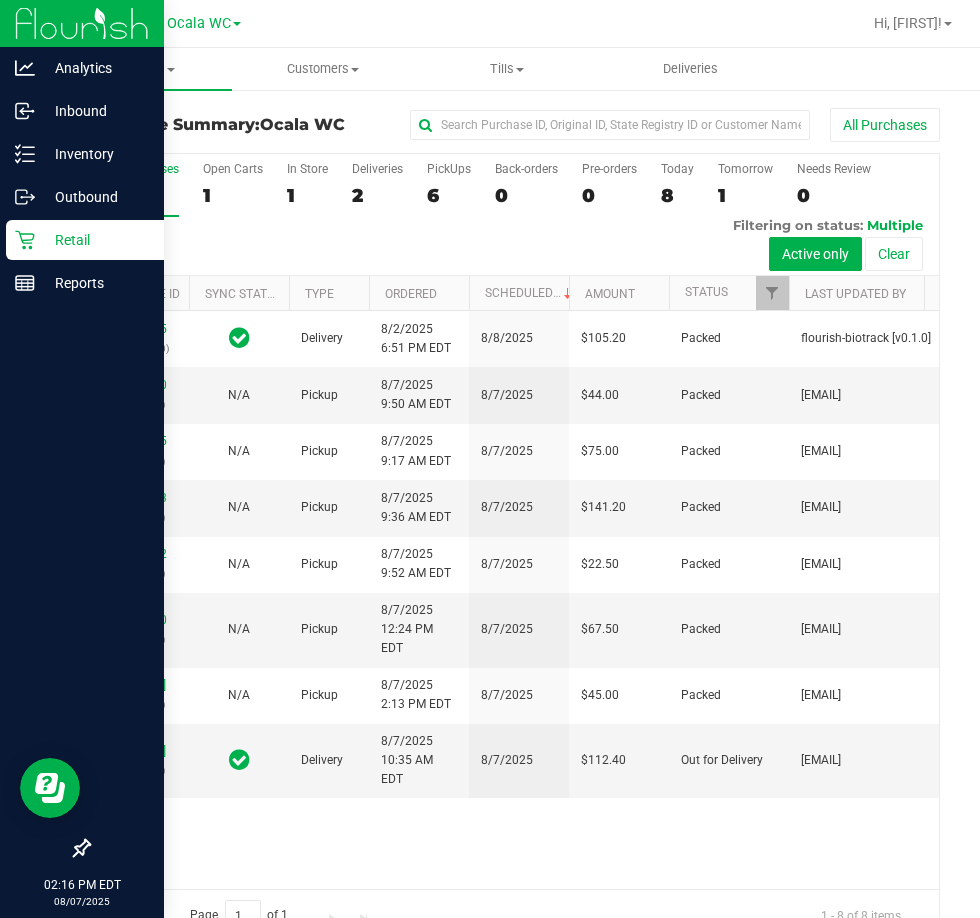 click on "Retail" at bounding box center (95, 240) 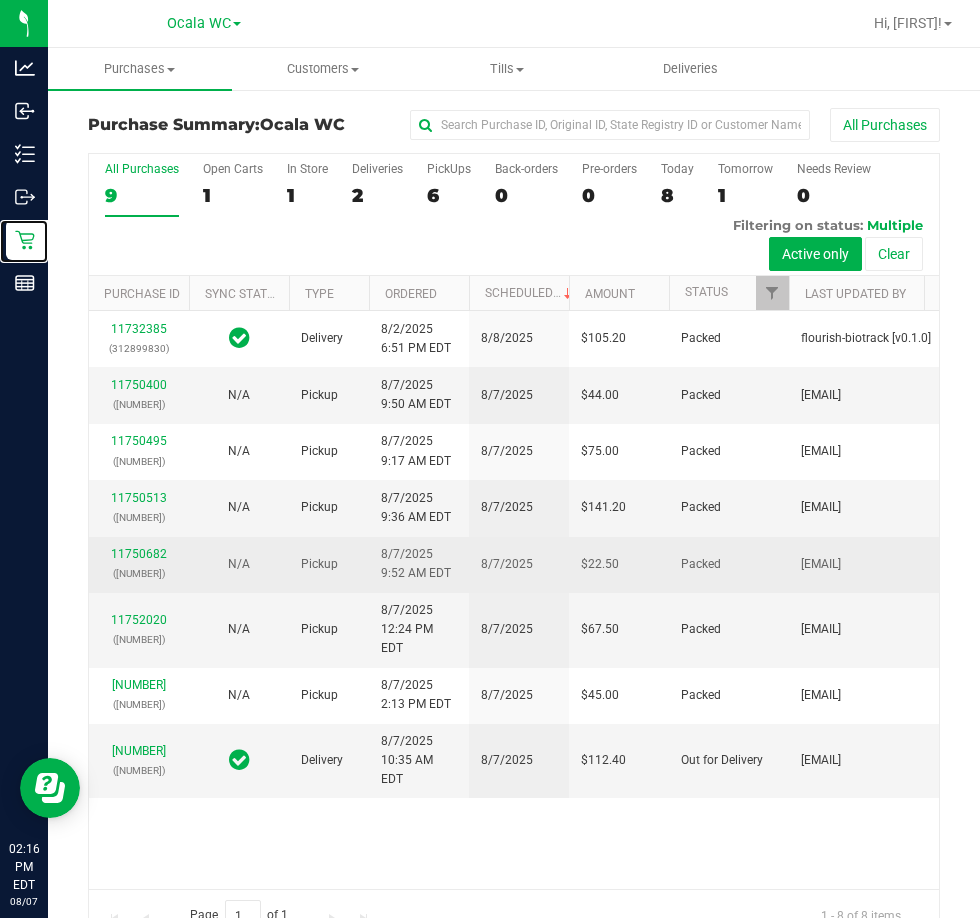 scroll, scrollTop: 0, scrollLeft: 0, axis: both 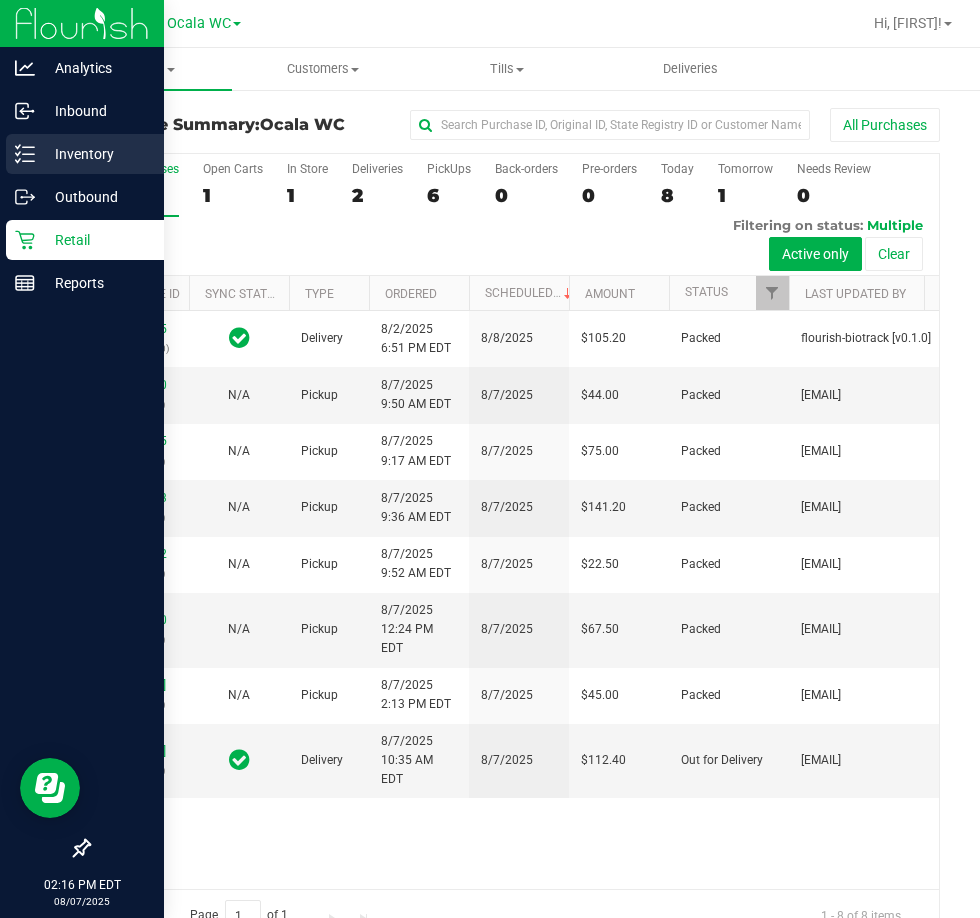 click on "Inventory" at bounding box center [95, 154] 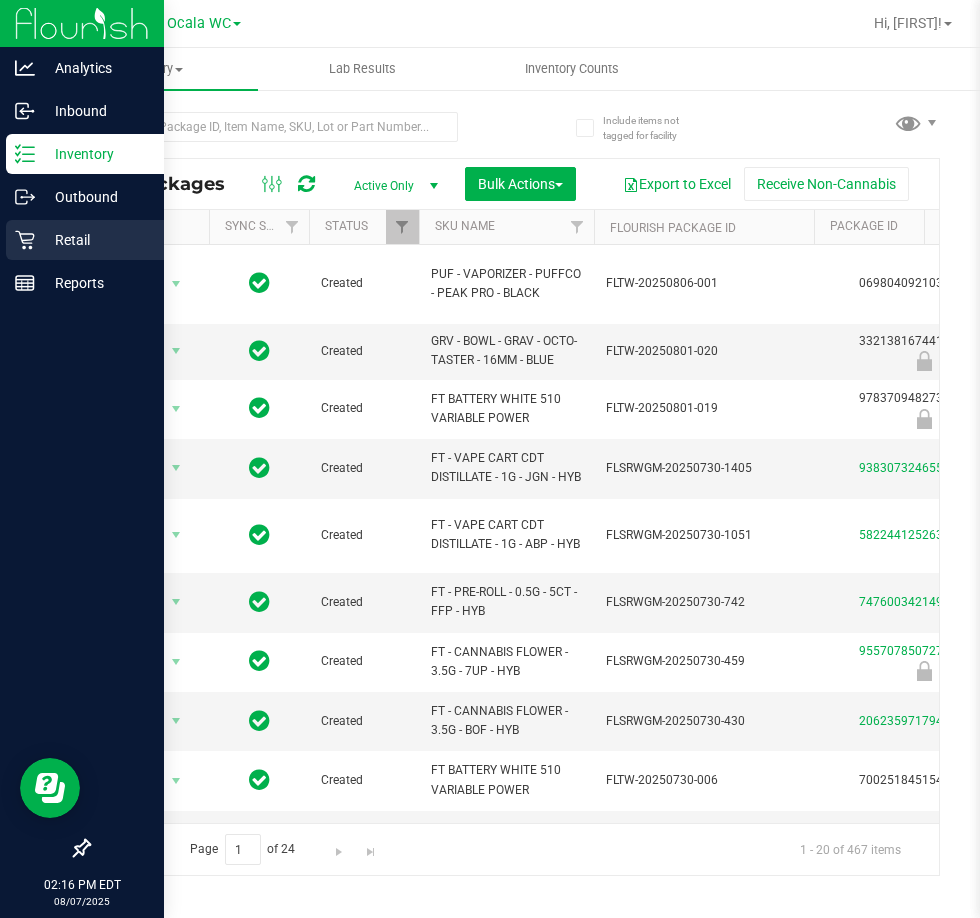 click on "Retail" at bounding box center (95, 240) 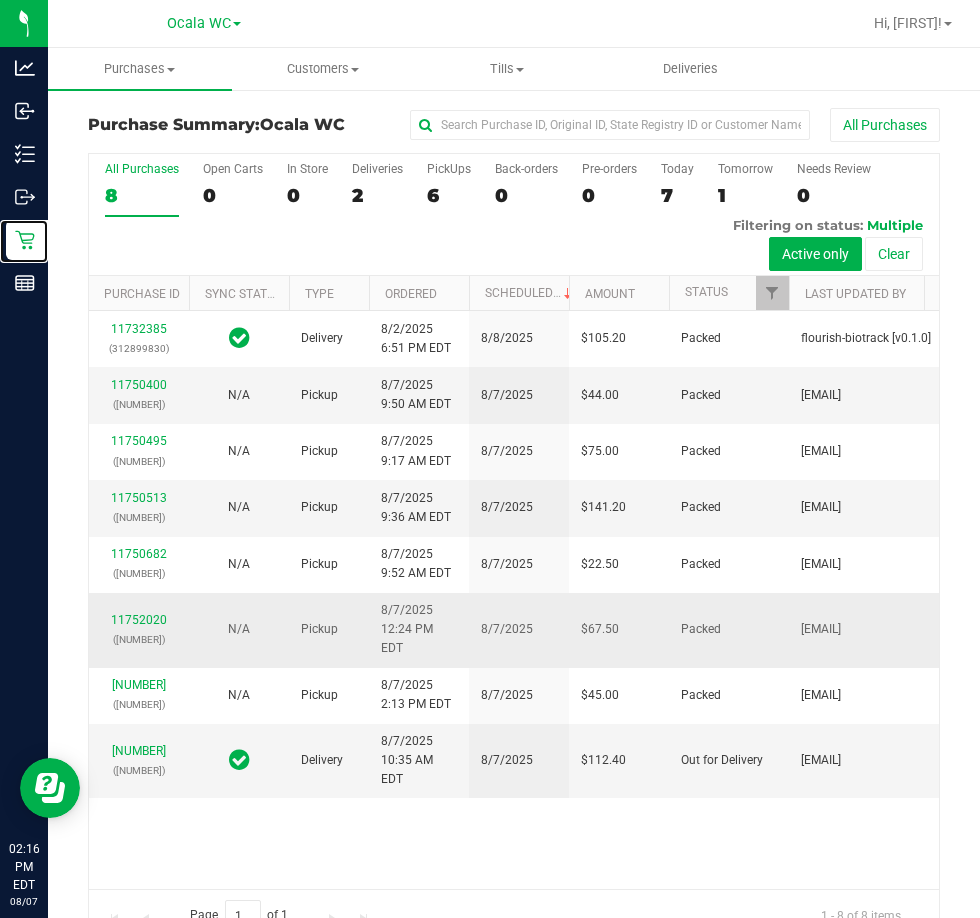scroll, scrollTop: 0, scrollLeft: 0, axis: both 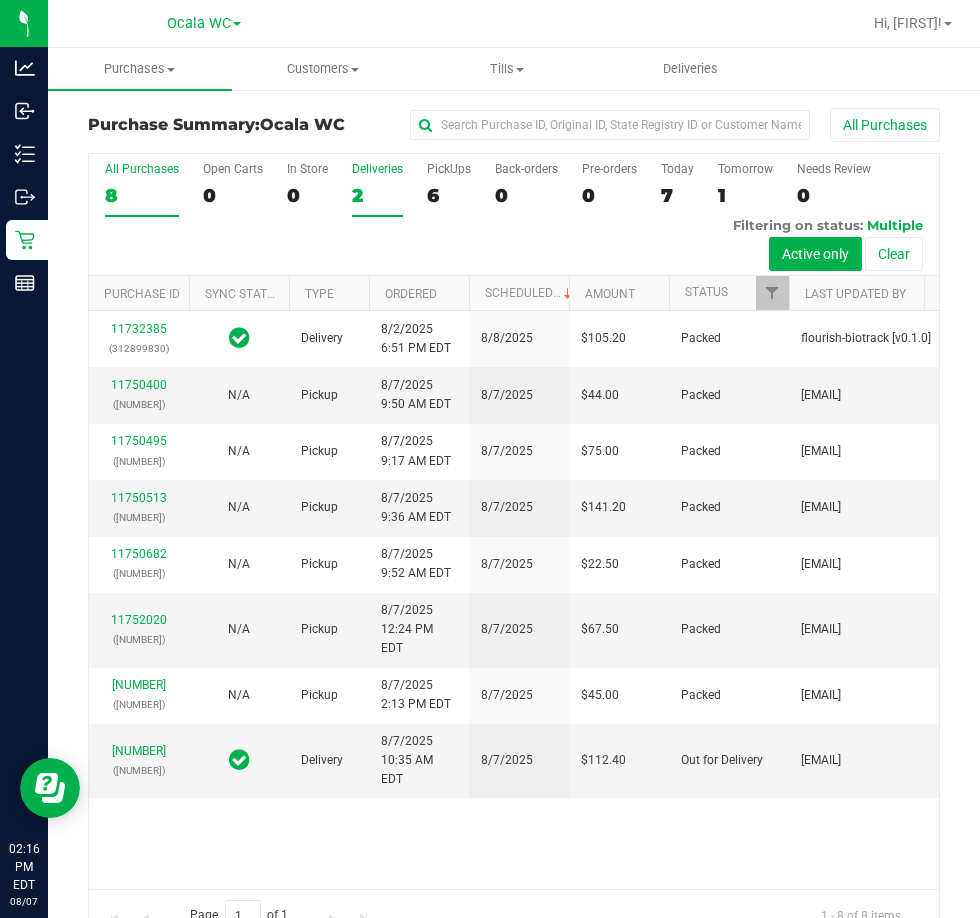 click on "2" at bounding box center [377, 195] 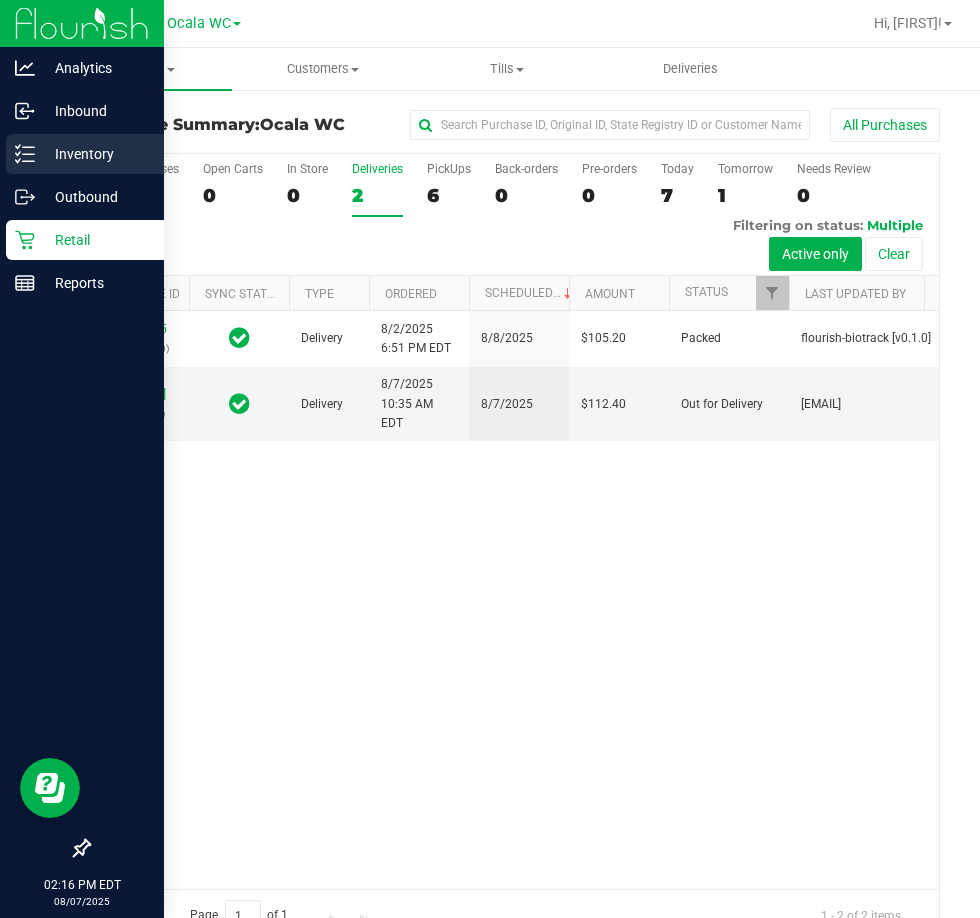 click 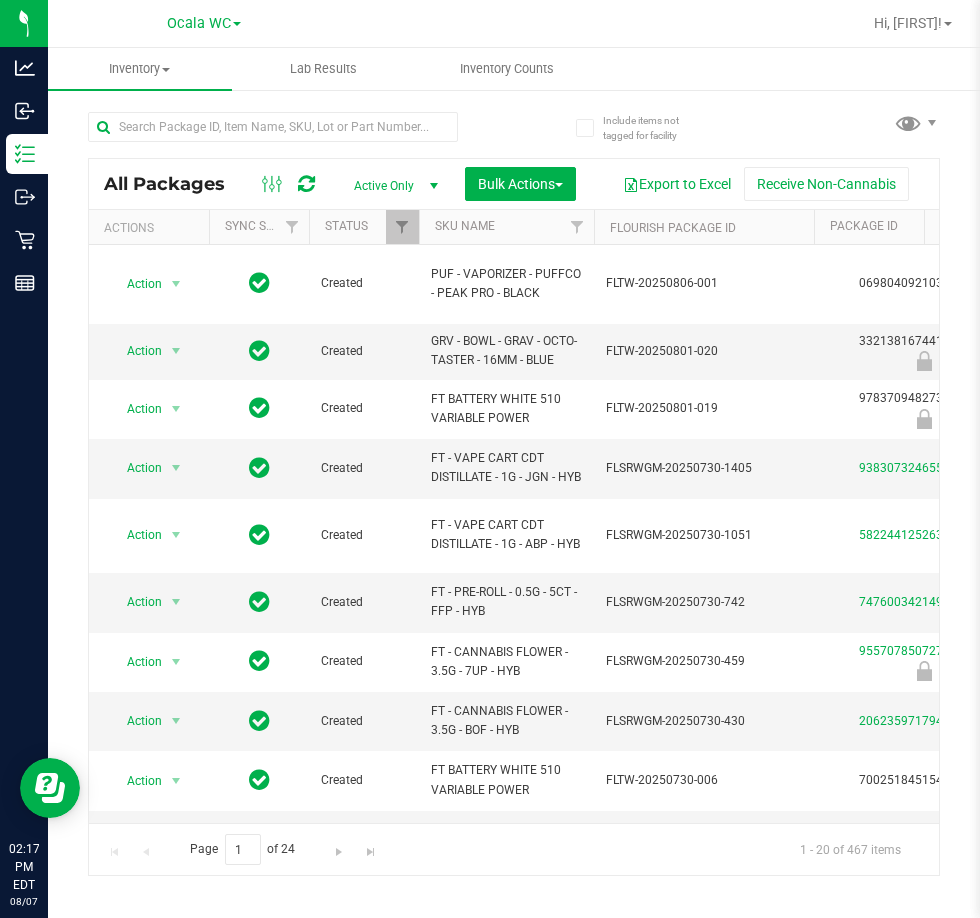 click on "Inventory
All packages
All inventory
Waste log
Create inventory
Lab Results
Inventory Counts" at bounding box center [538, 69] 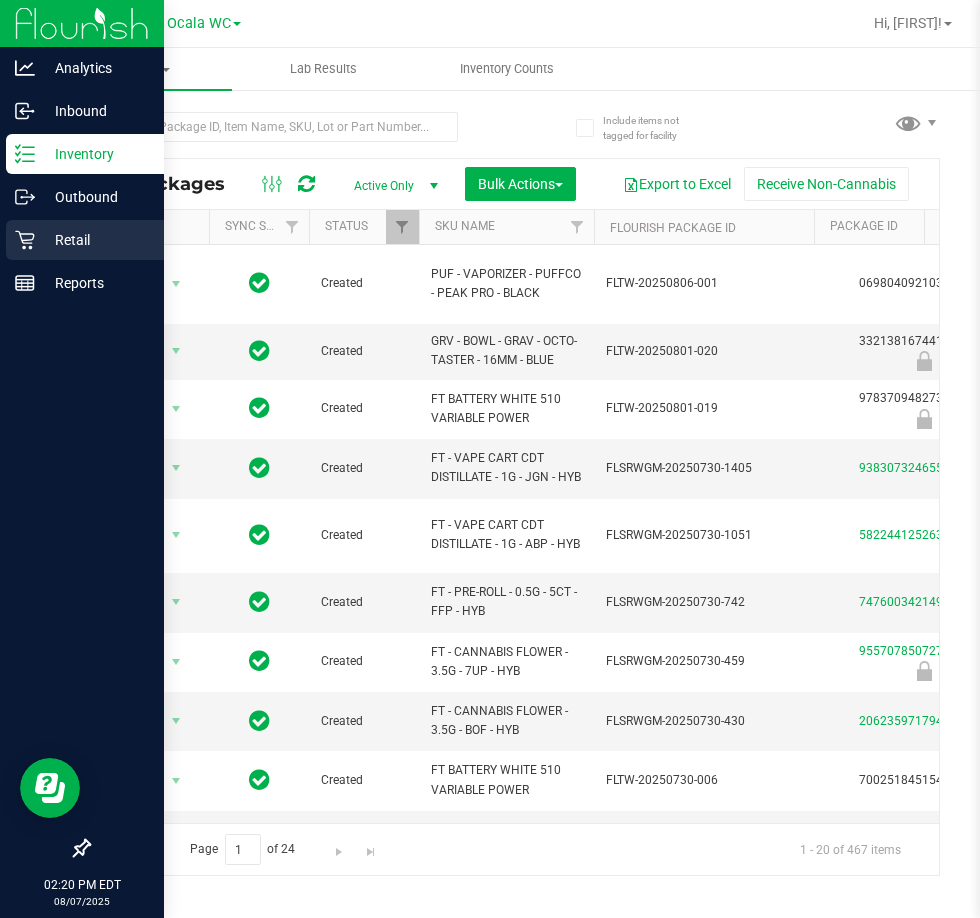 click on "Retail" at bounding box center [95, 240] 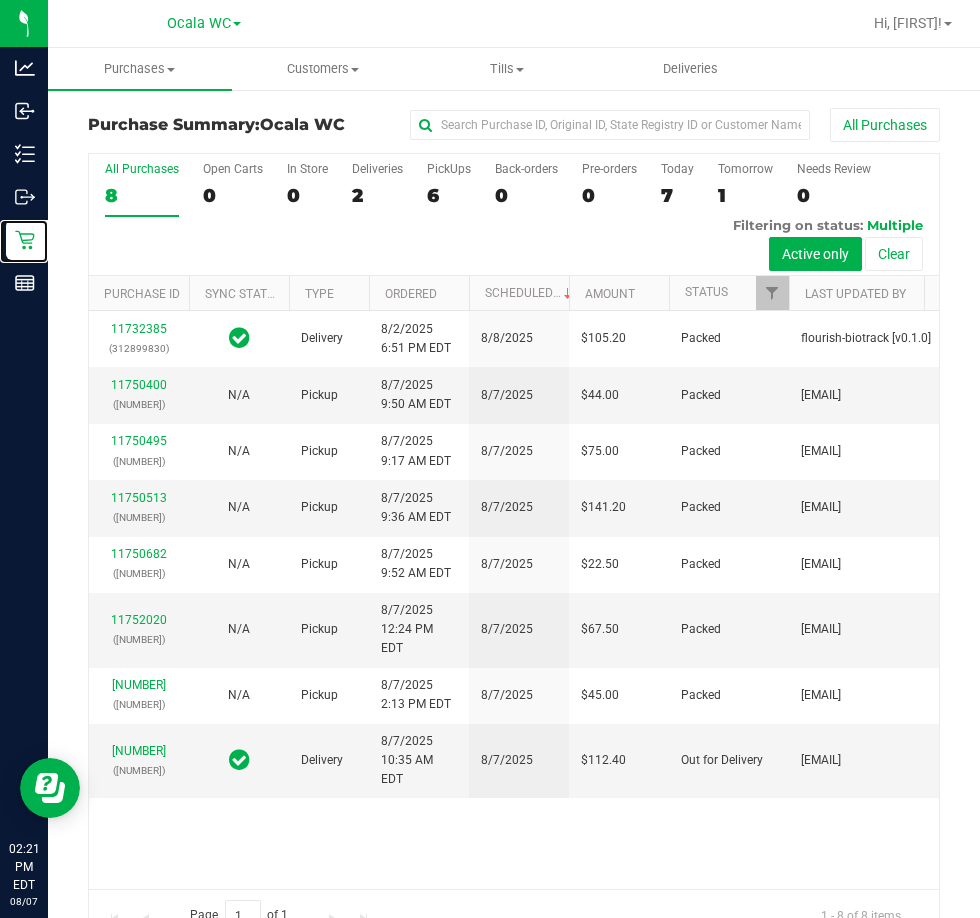 scroll, scrollTop: 0, scrollLeft: 0, axis: both 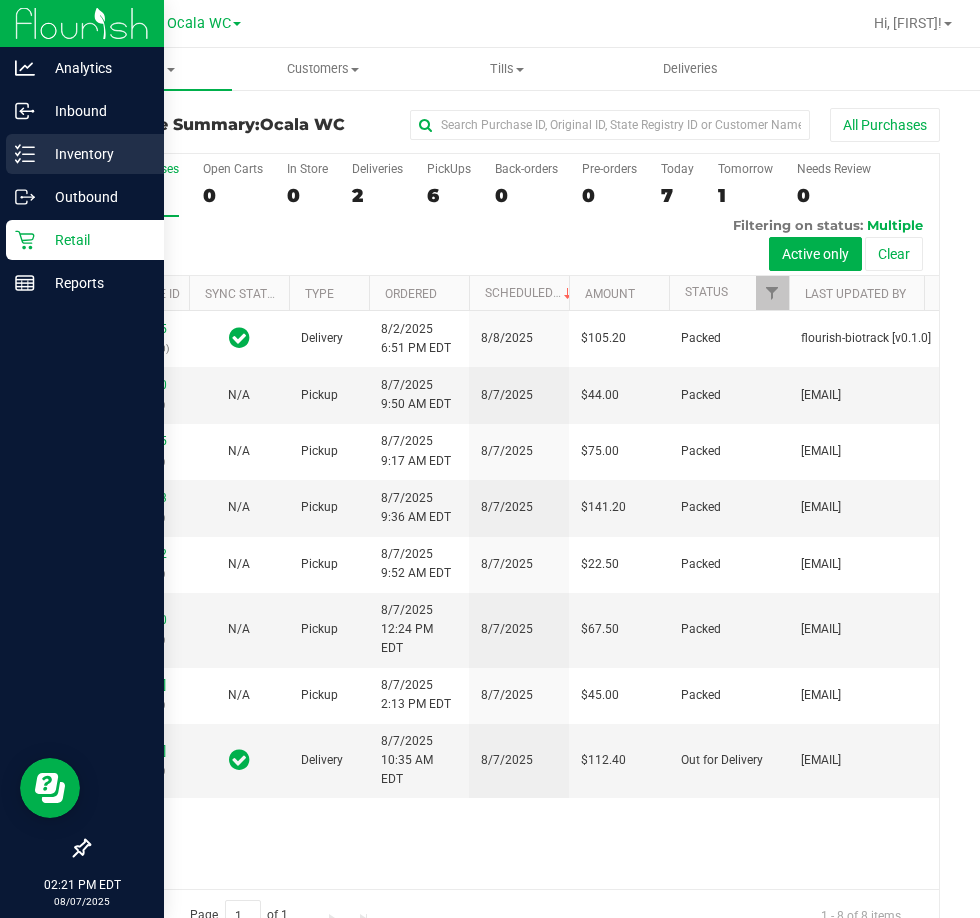 click 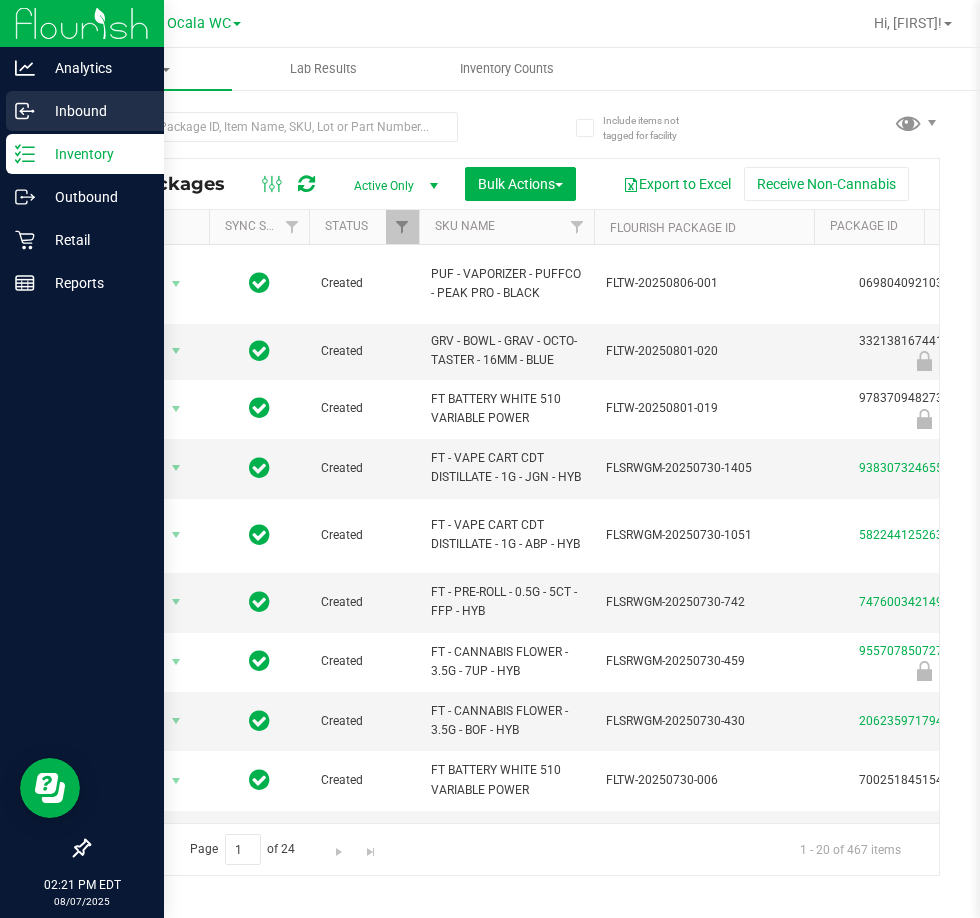 click on "Inbound" at bounding box center (95, 111) 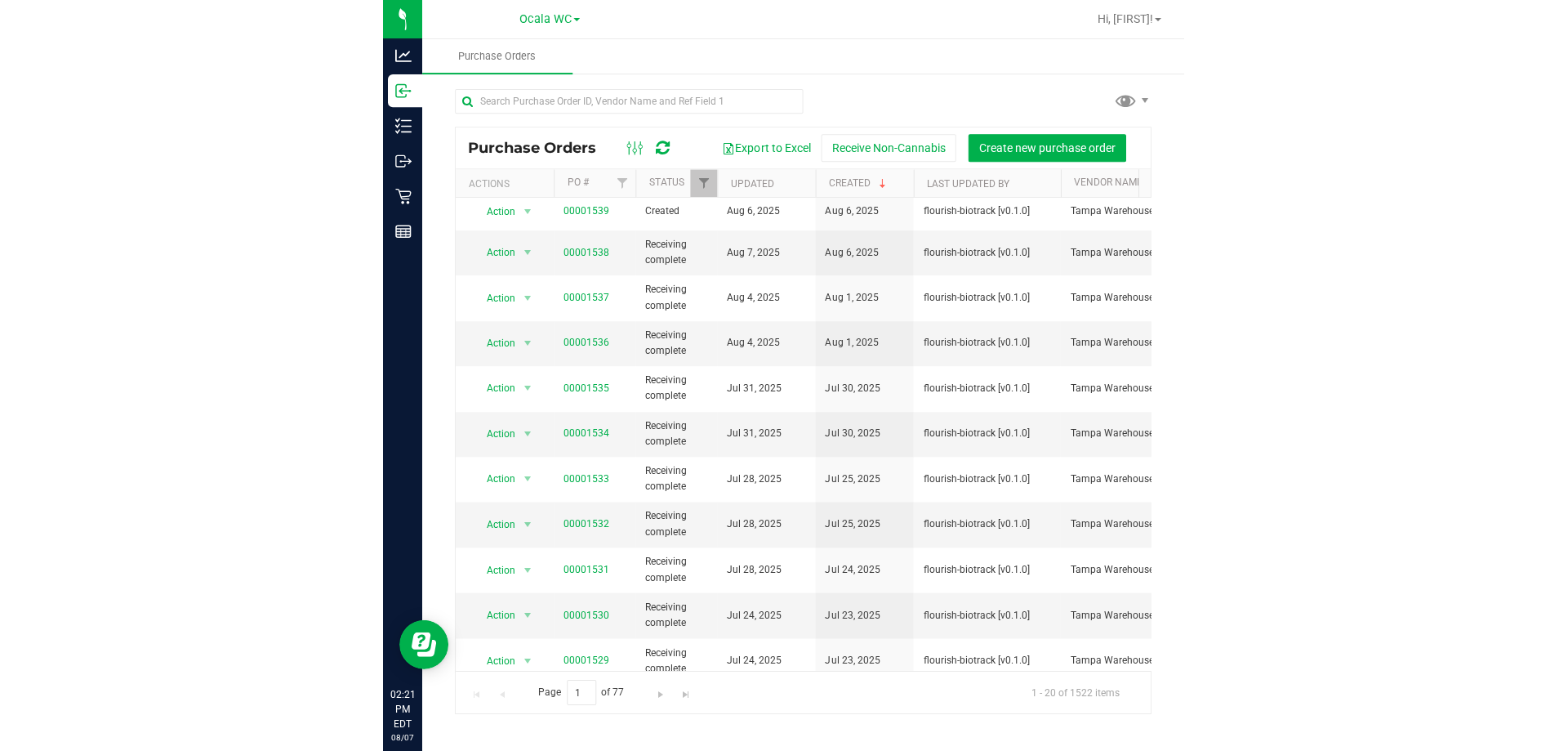 scroll, scrollTop: 0, scrollLeft: 0, axis: both 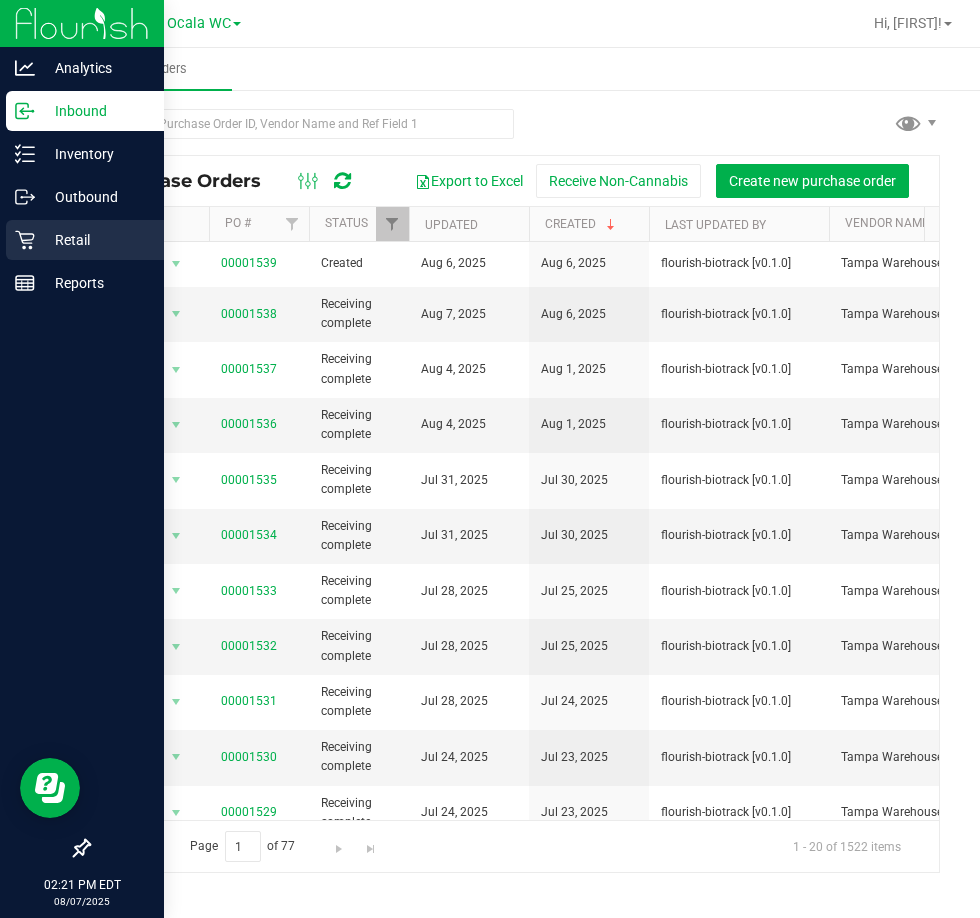 click 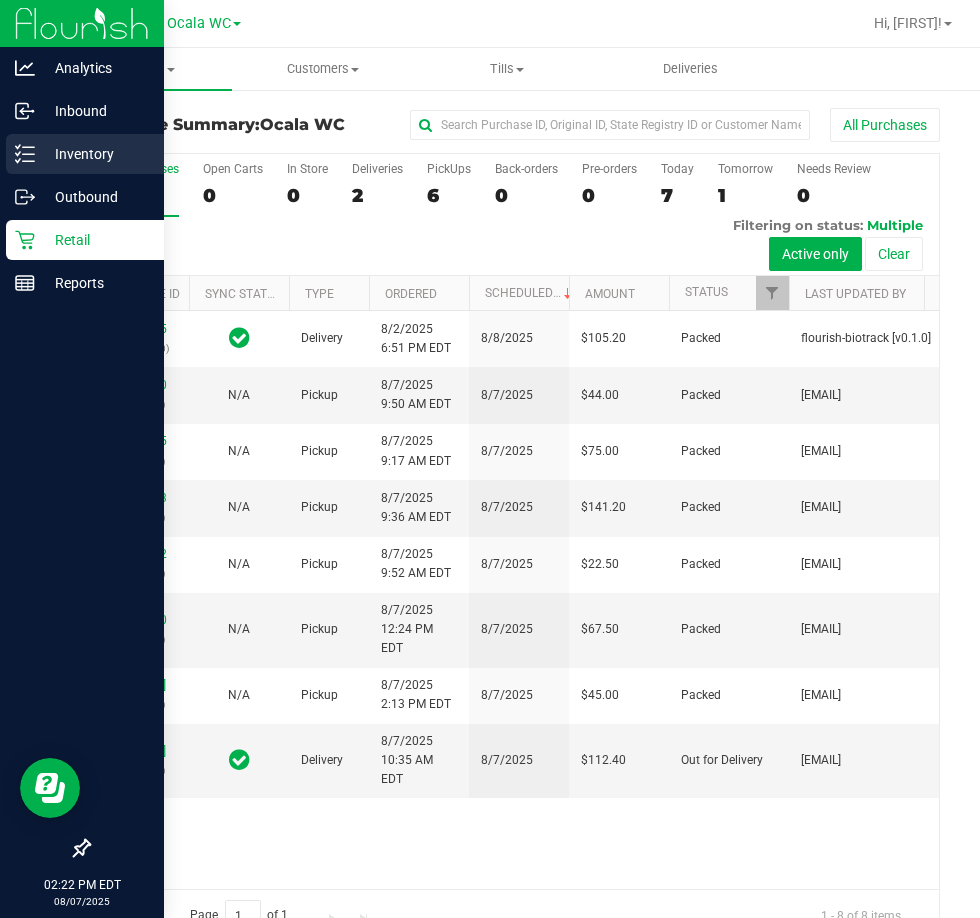 click on "Inventory" at bounding box center (85, 154) 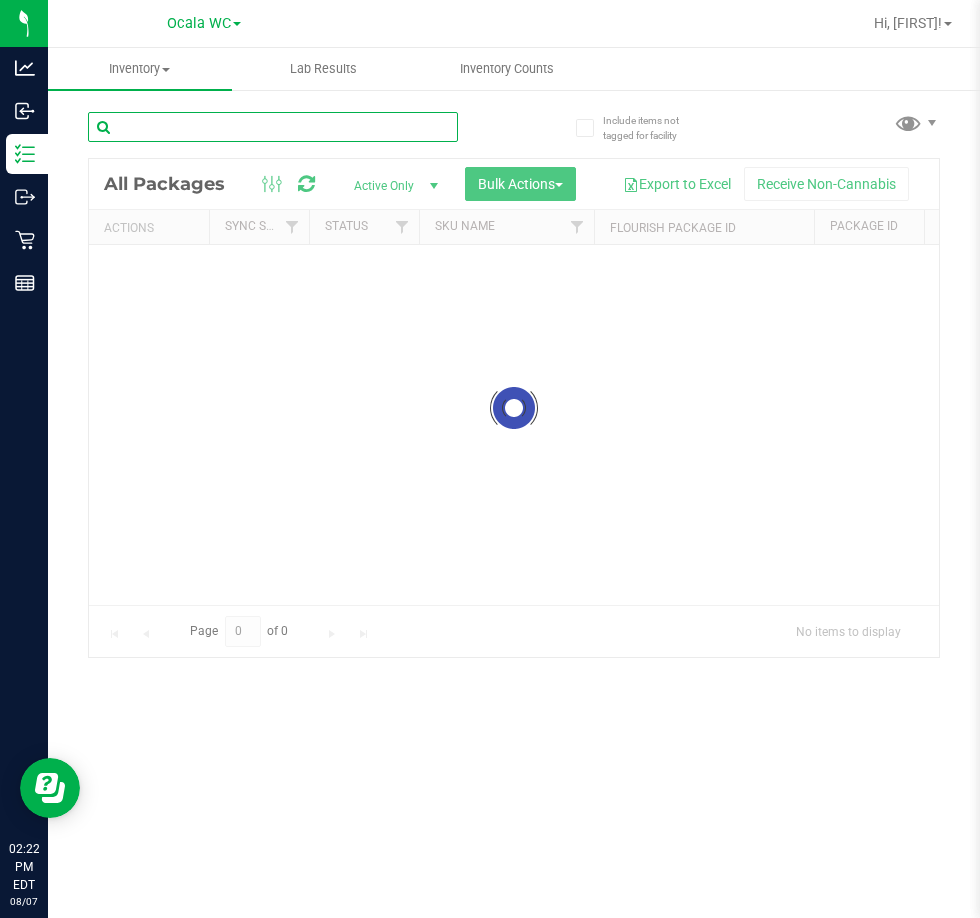 click at bounding box center [273, 127] 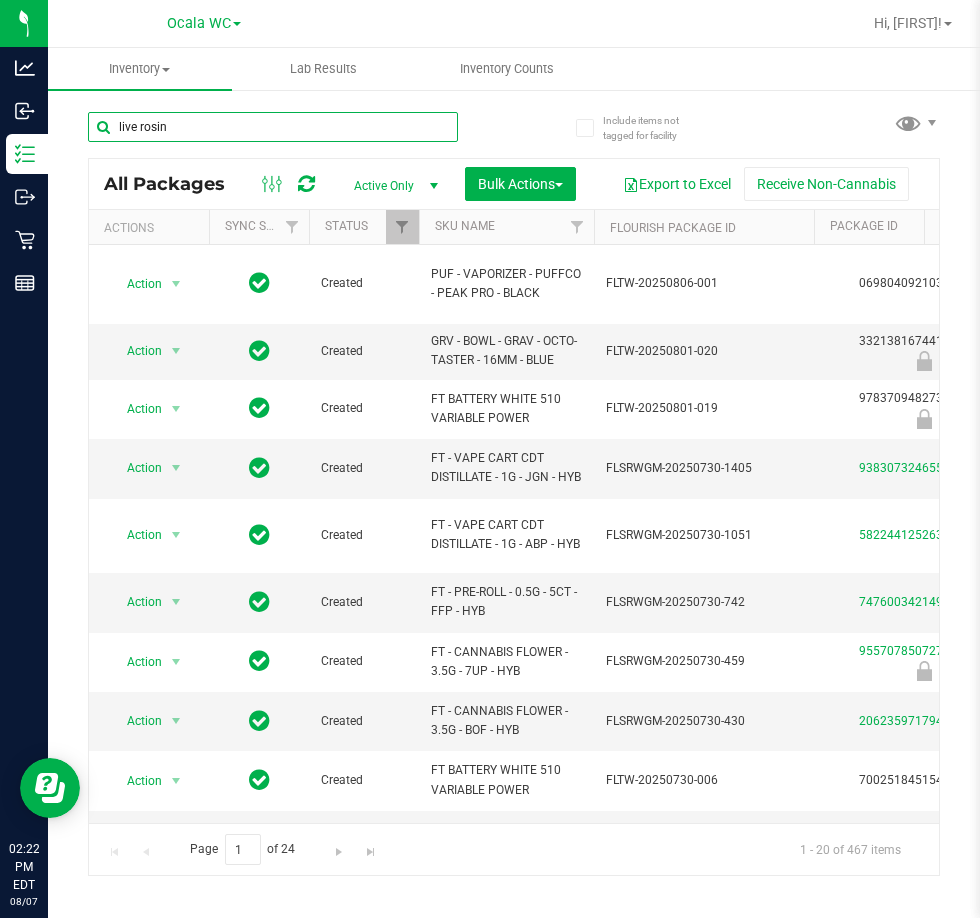 type on "live rosin" 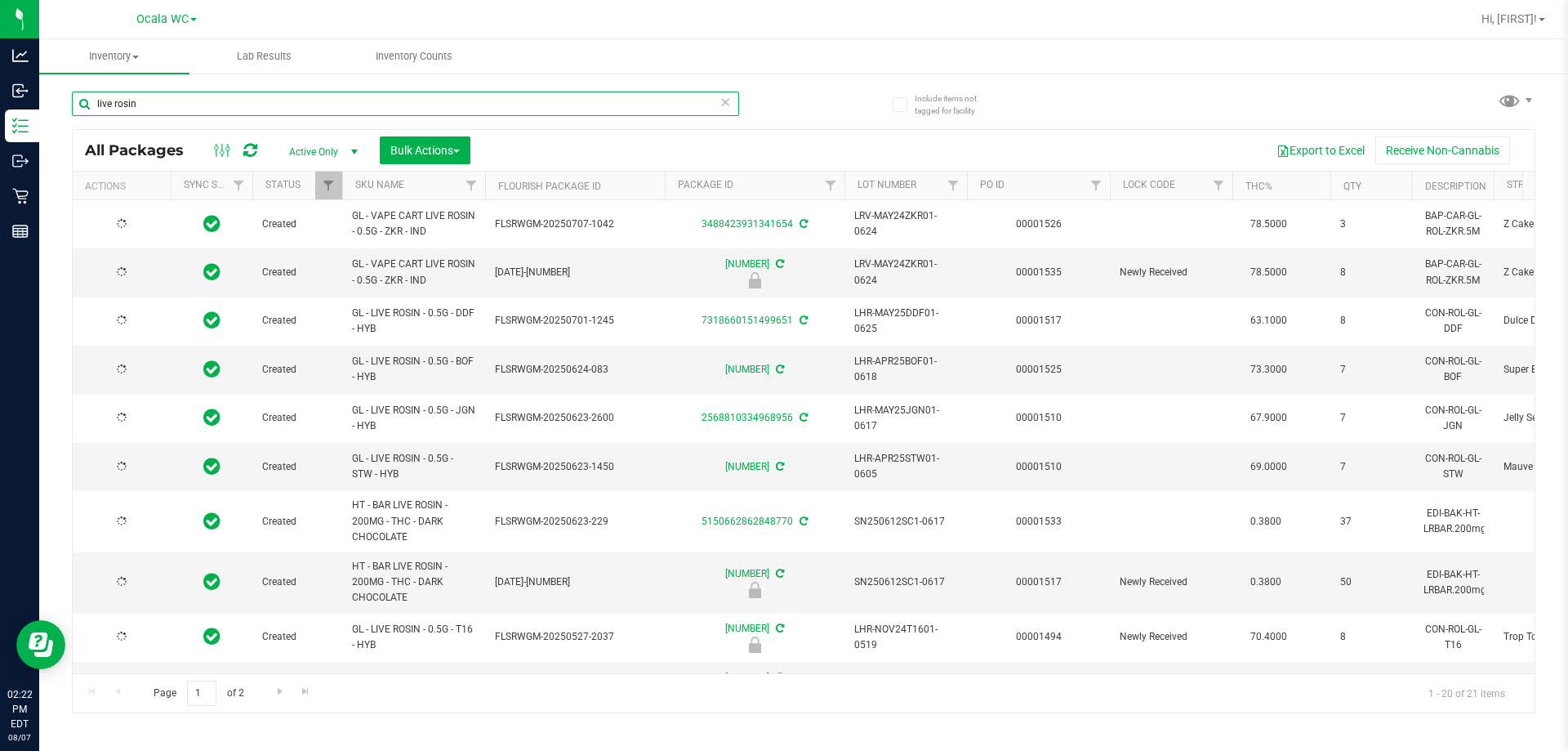 type on "2025-12-23" 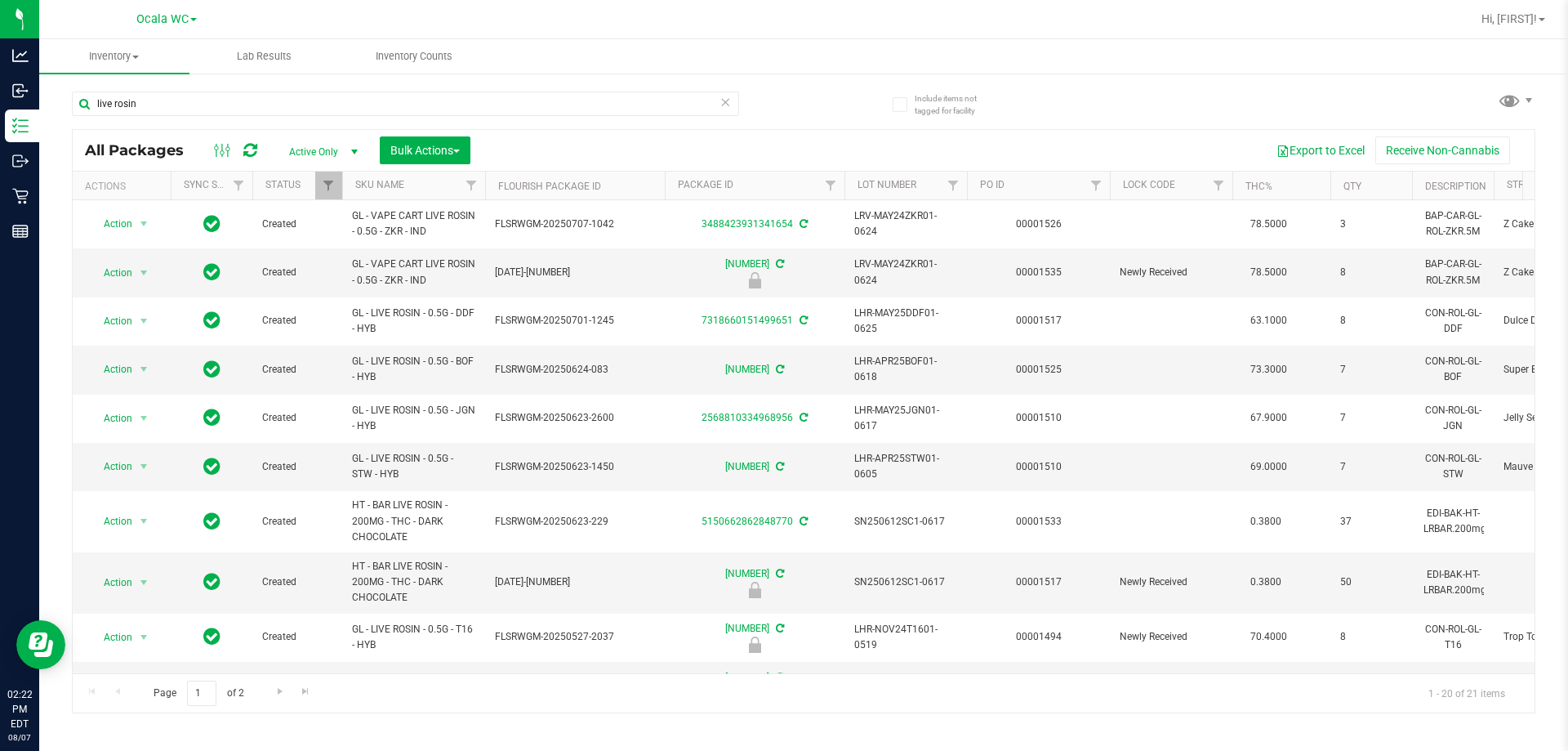 click on "SKU Name" at bounding box center (413, 186) 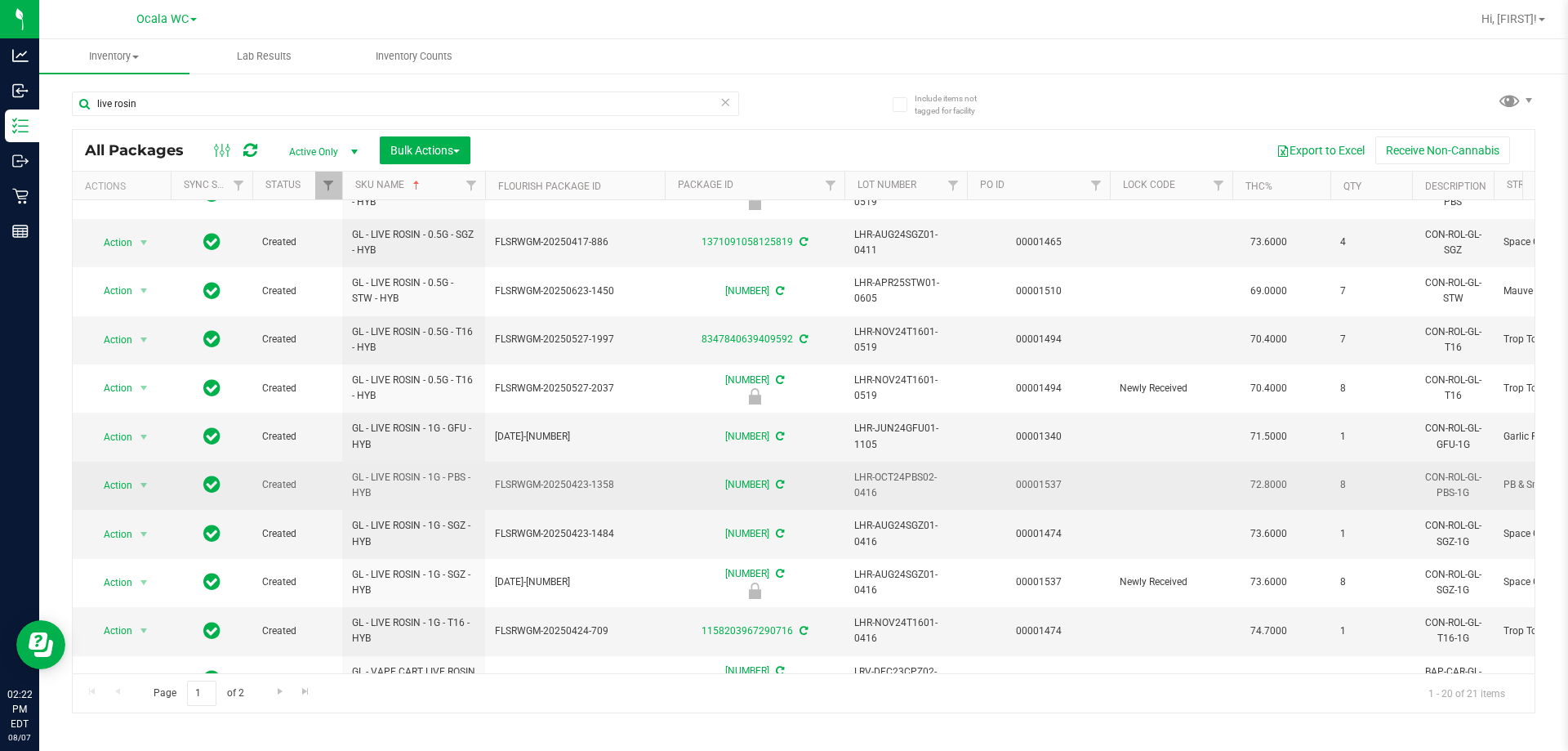 scroll, scrollTop: 521, scrollLeft: 0, axis: vertical 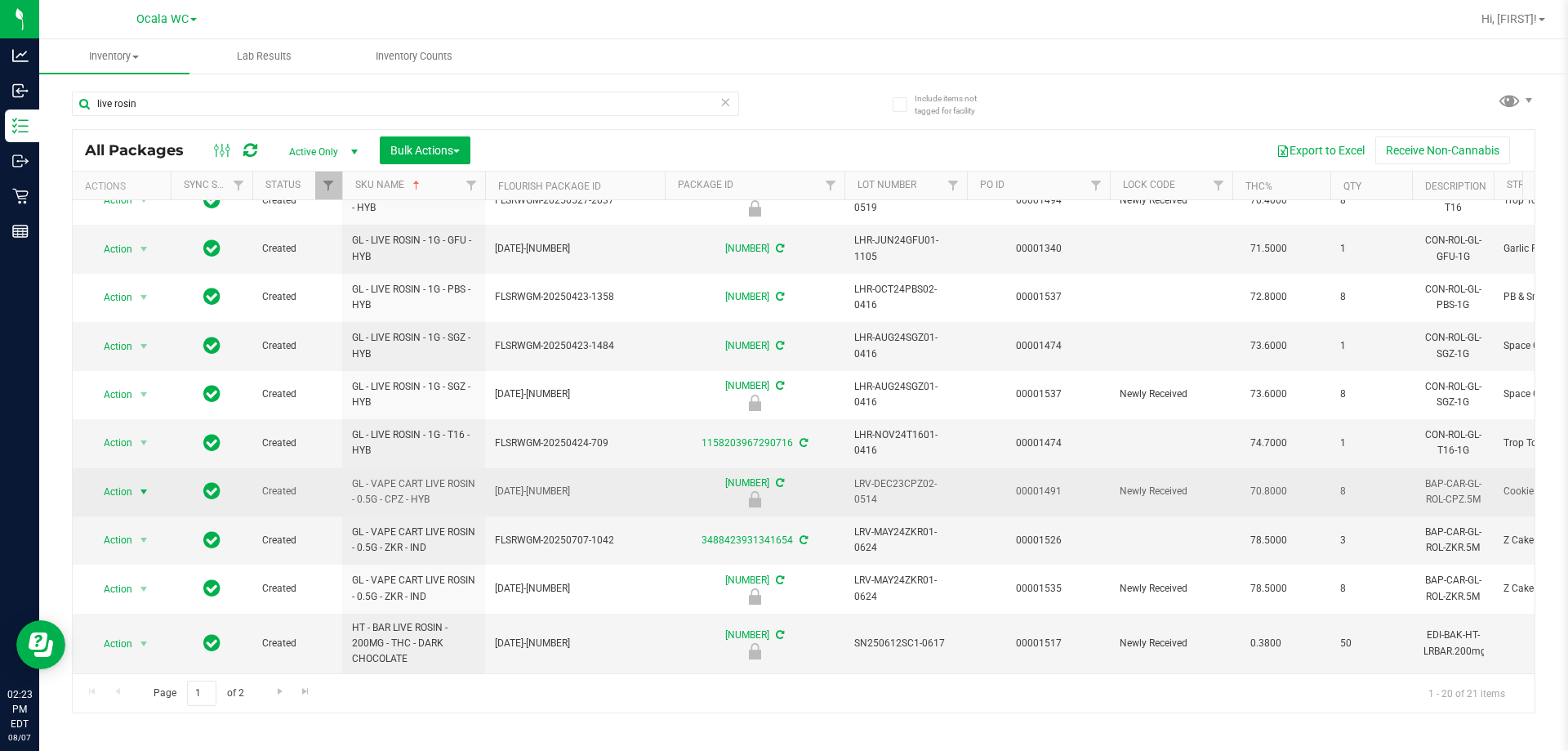 click at bounding box center [144, 492] 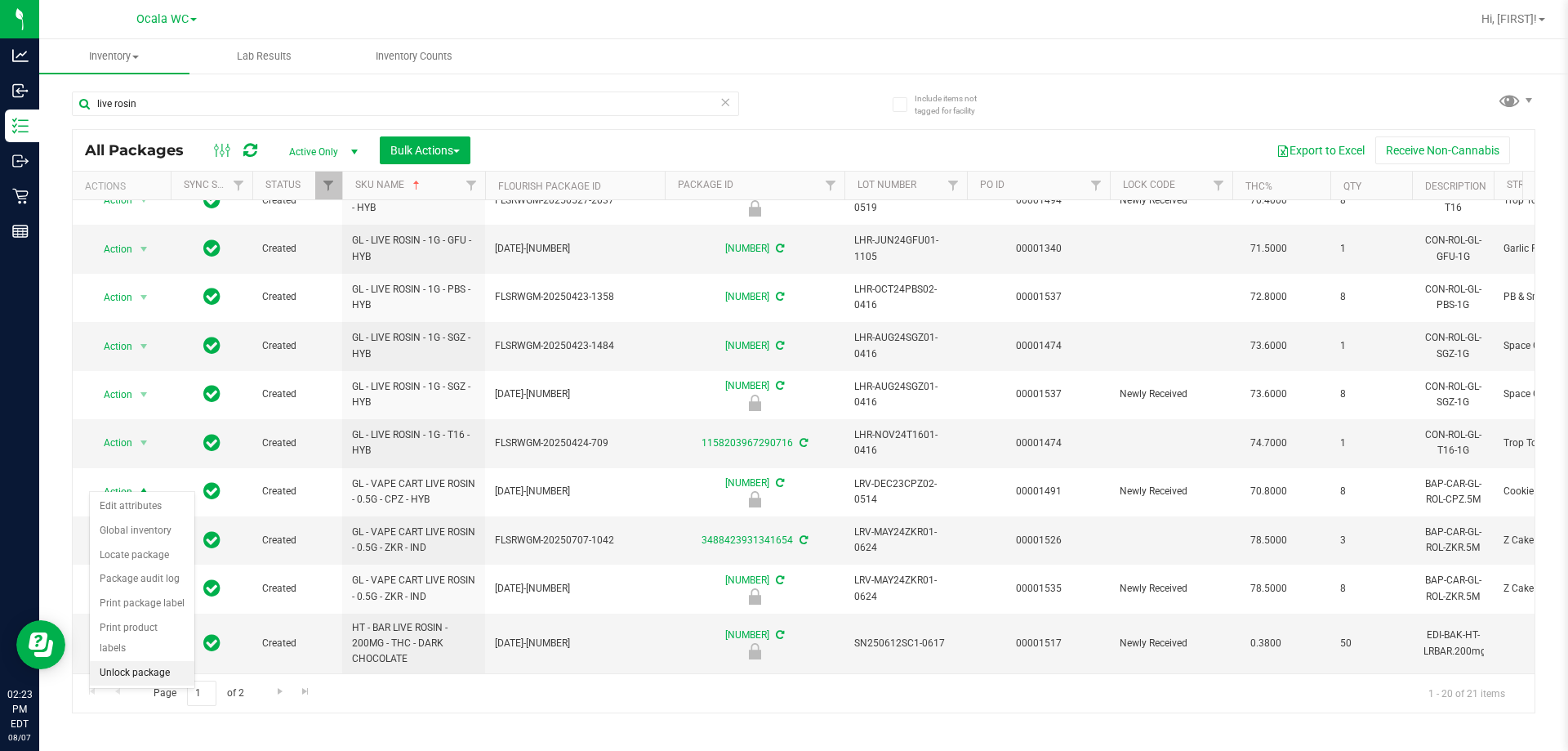 click on "Unlock package" at bounding box center (142, 673) 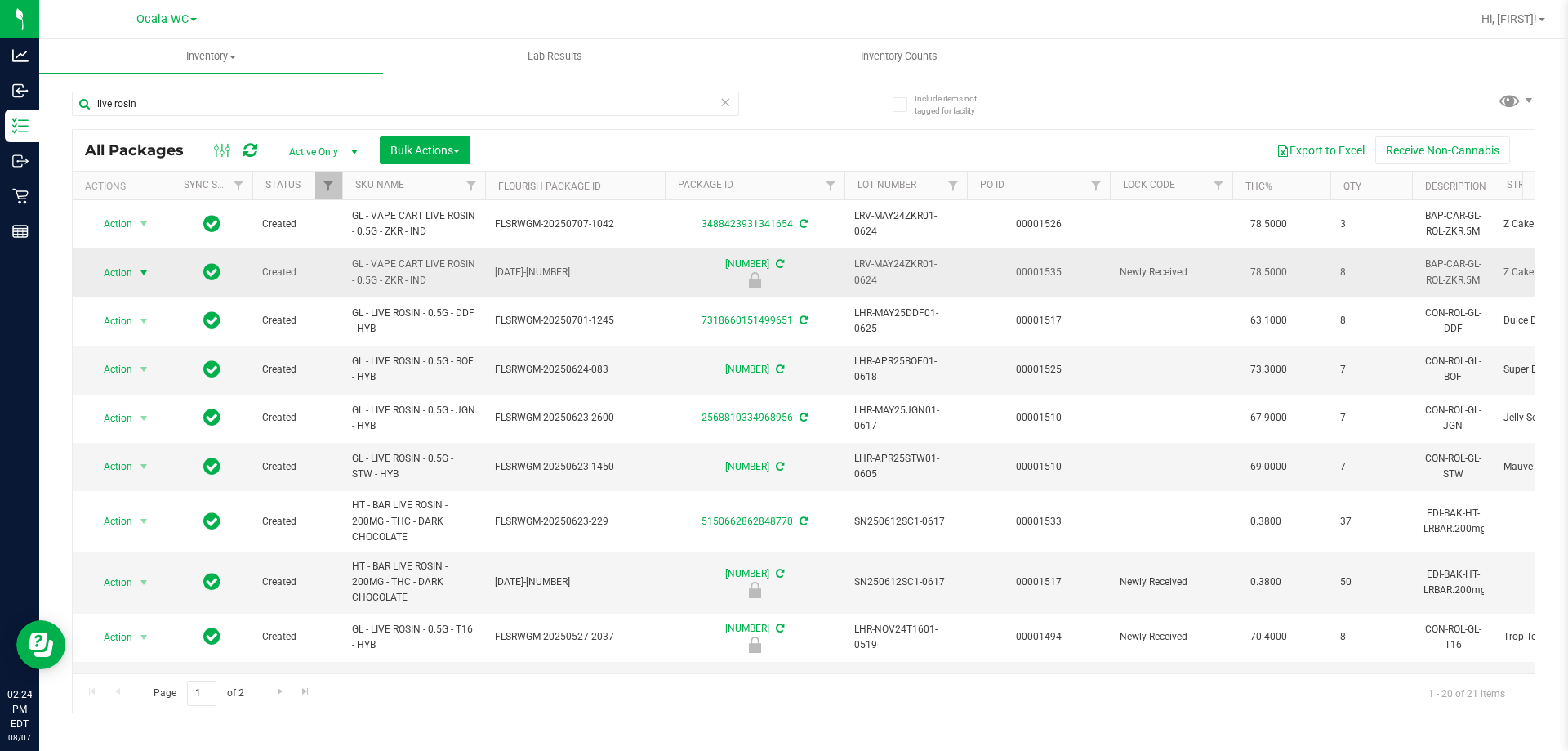 click on "Action" at bounding box center [111, 273] 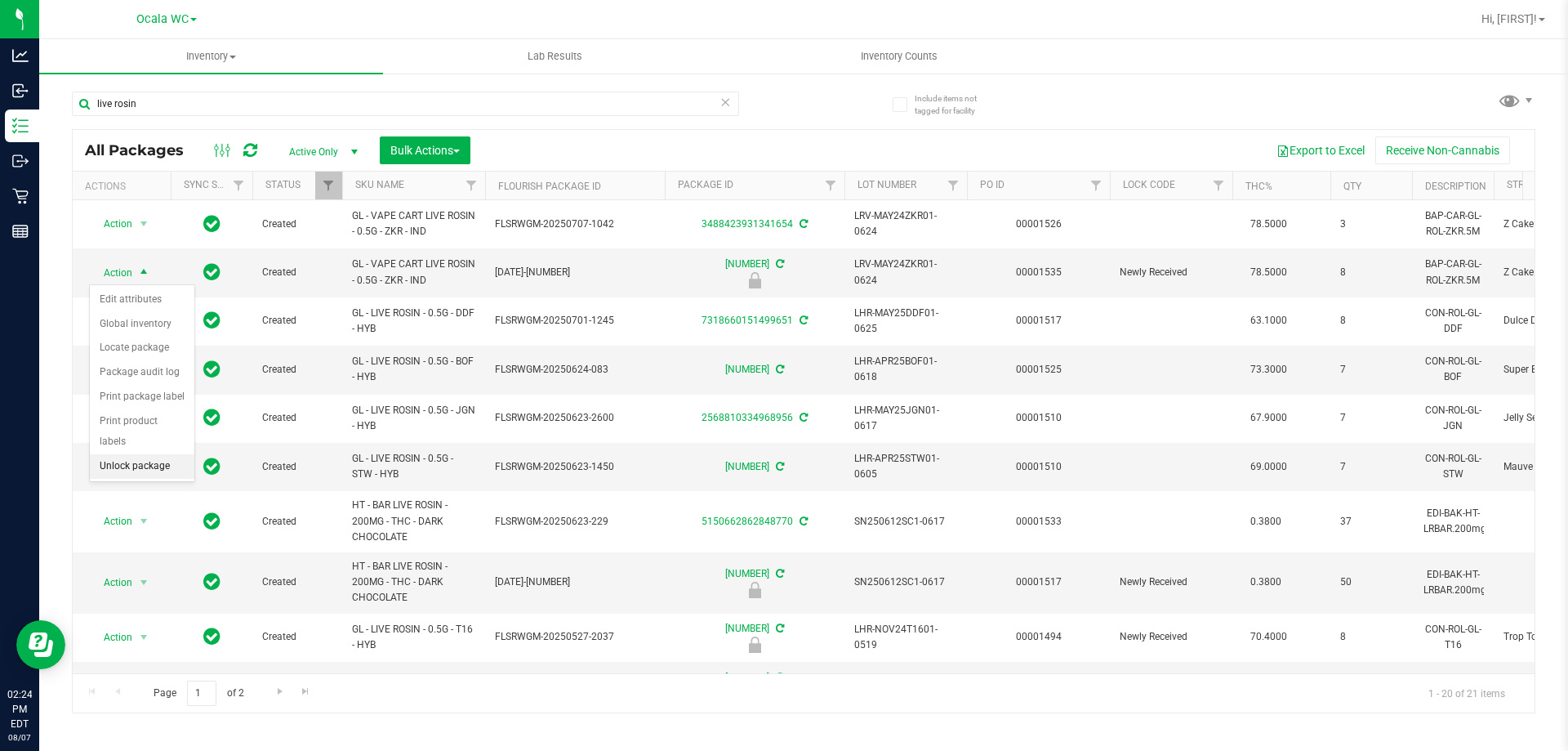 click on "Unlock package" at bounding box center (142, 467) 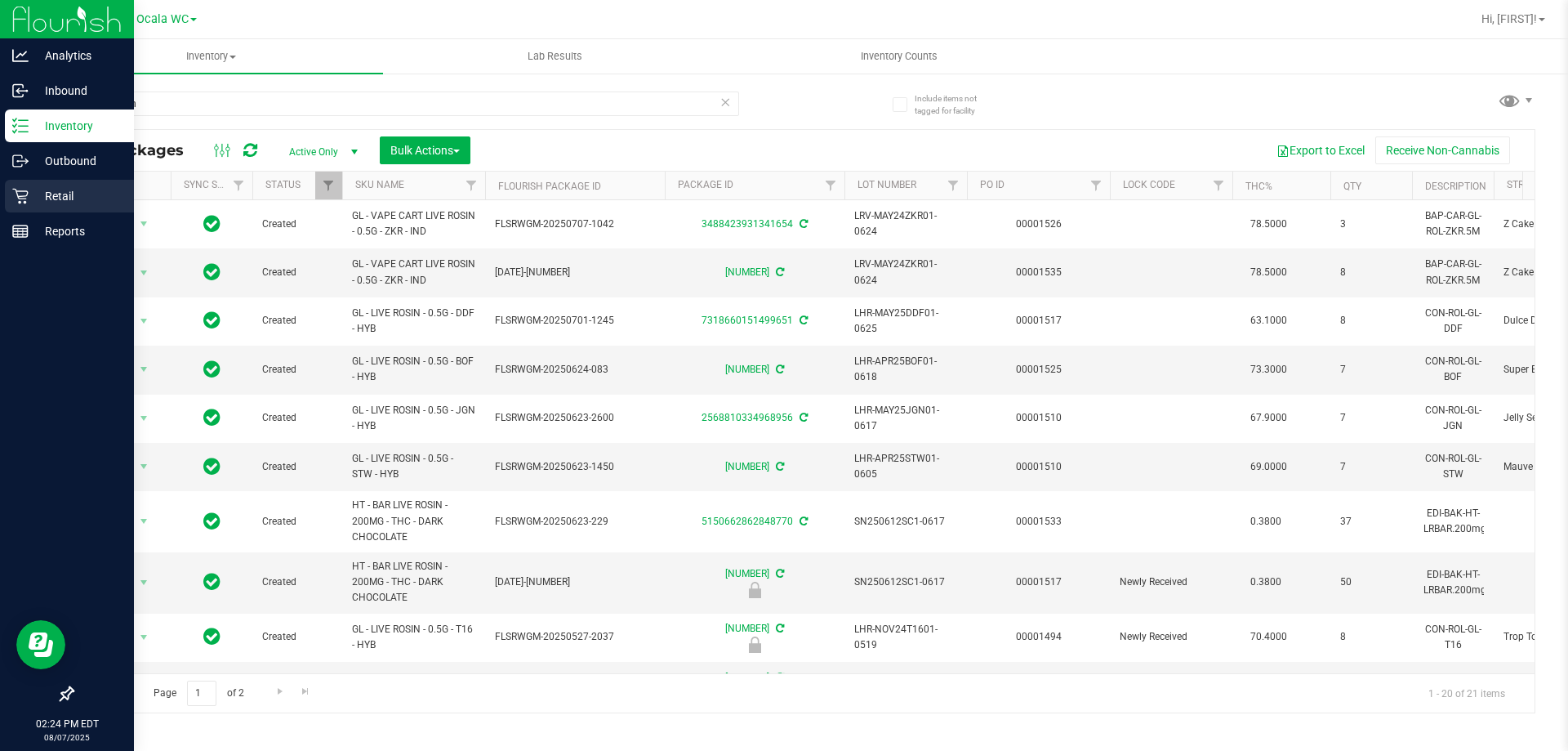 click on "Retail" at bounding box center [78, 196] 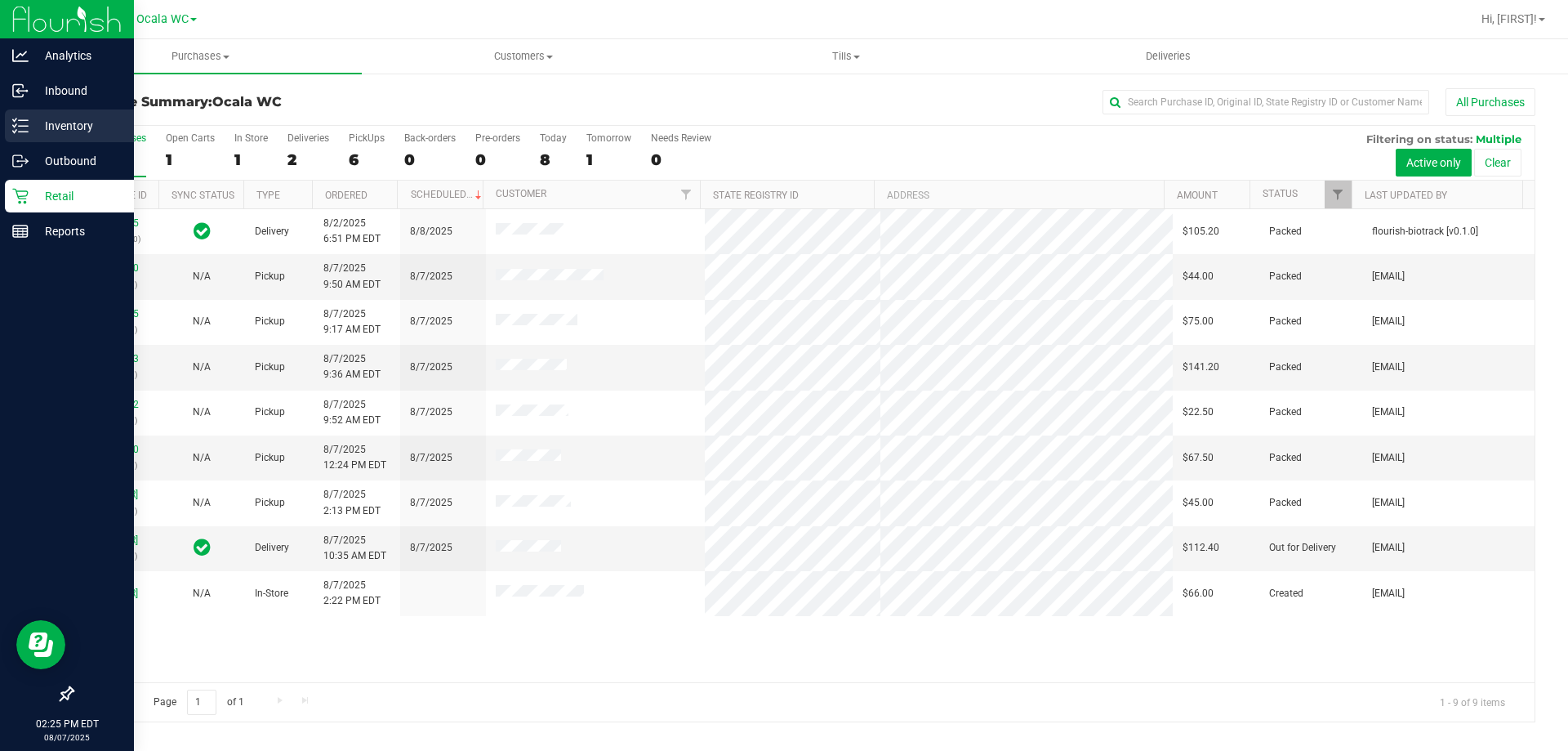 click on "Inventory" at bounding box center [78, 126] 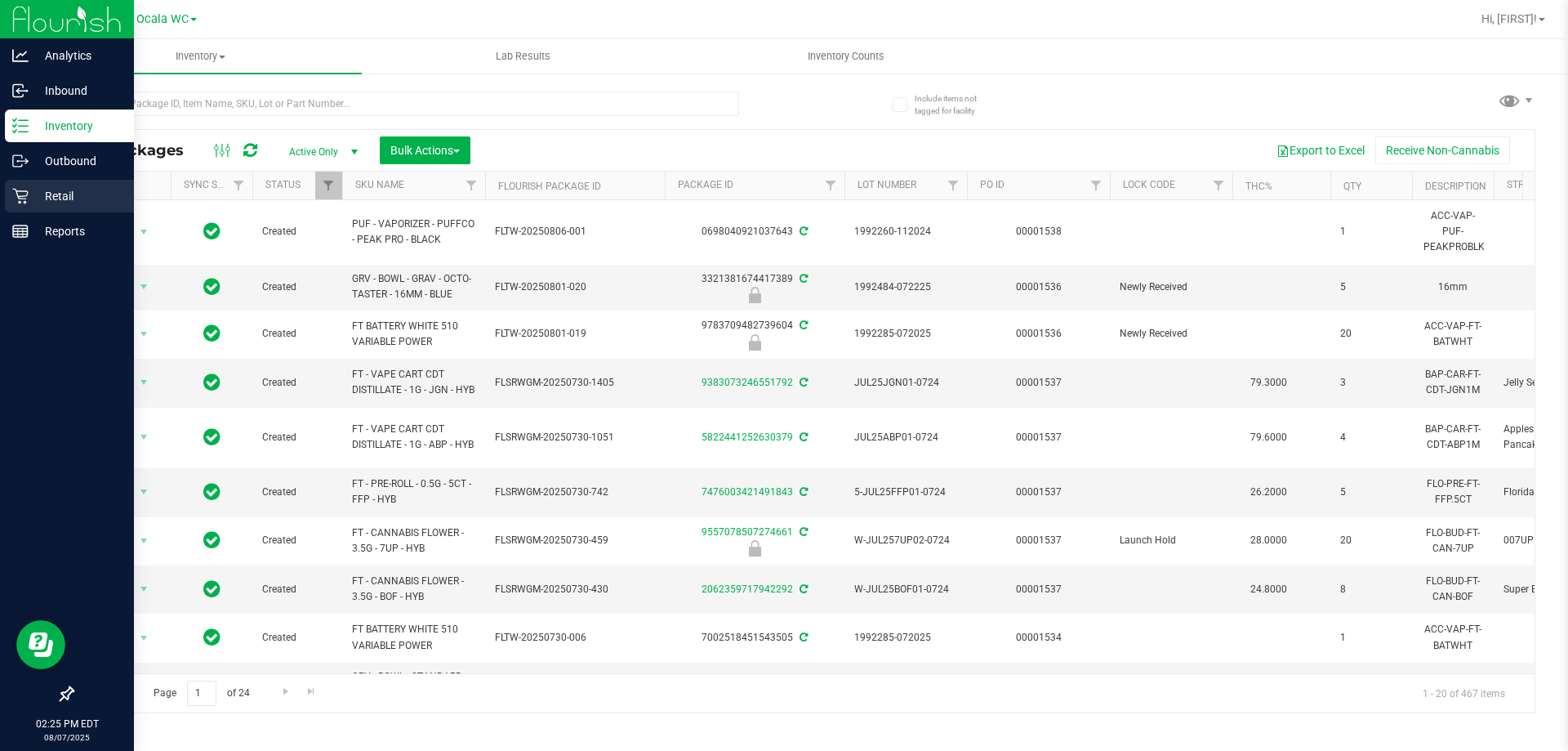 click on "Retail" at bounding box center [78, 196] 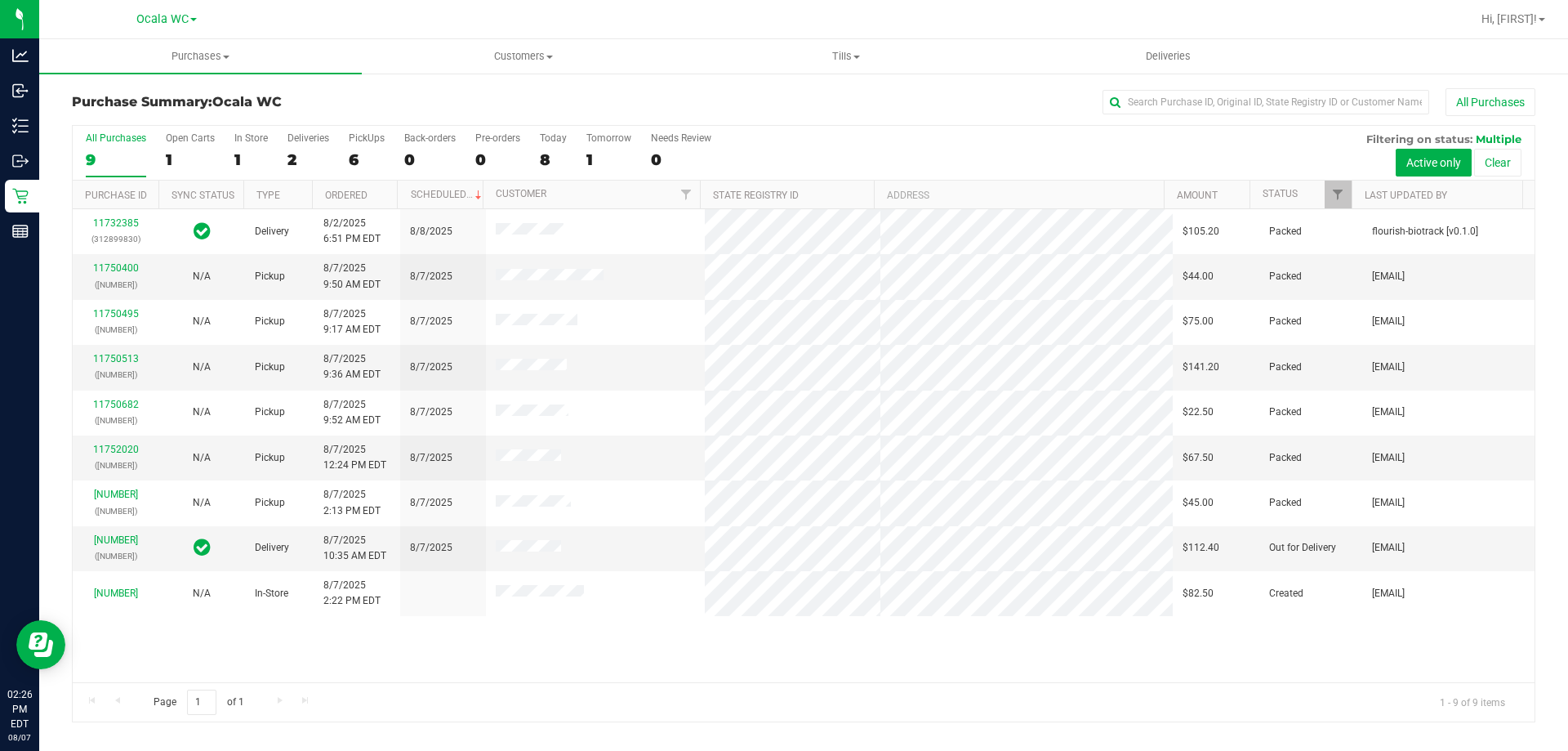 click on "[NUMBER]
([NUMBER])
Delivery [DATE] [TIME] [TIMEZONE] [DATE]
$[PRICE]
Packed flourish-biotrack [v0.1.0]
[NUMBER]
([NUMBER])
N/A
Pickup [DATE] [TIME] [TIMEZONE] [DATE]
$[PRICE]
Packed [EMAIL]
[NUMBER]
([NUMBER])
N/A
Pickup [DATE] [TIME] [TIMEZONE] [DATE]
$[PRICE]
Packed [EMAIL]
[NUMBER] ([NUMBER])" at bounding box center (804, 445) 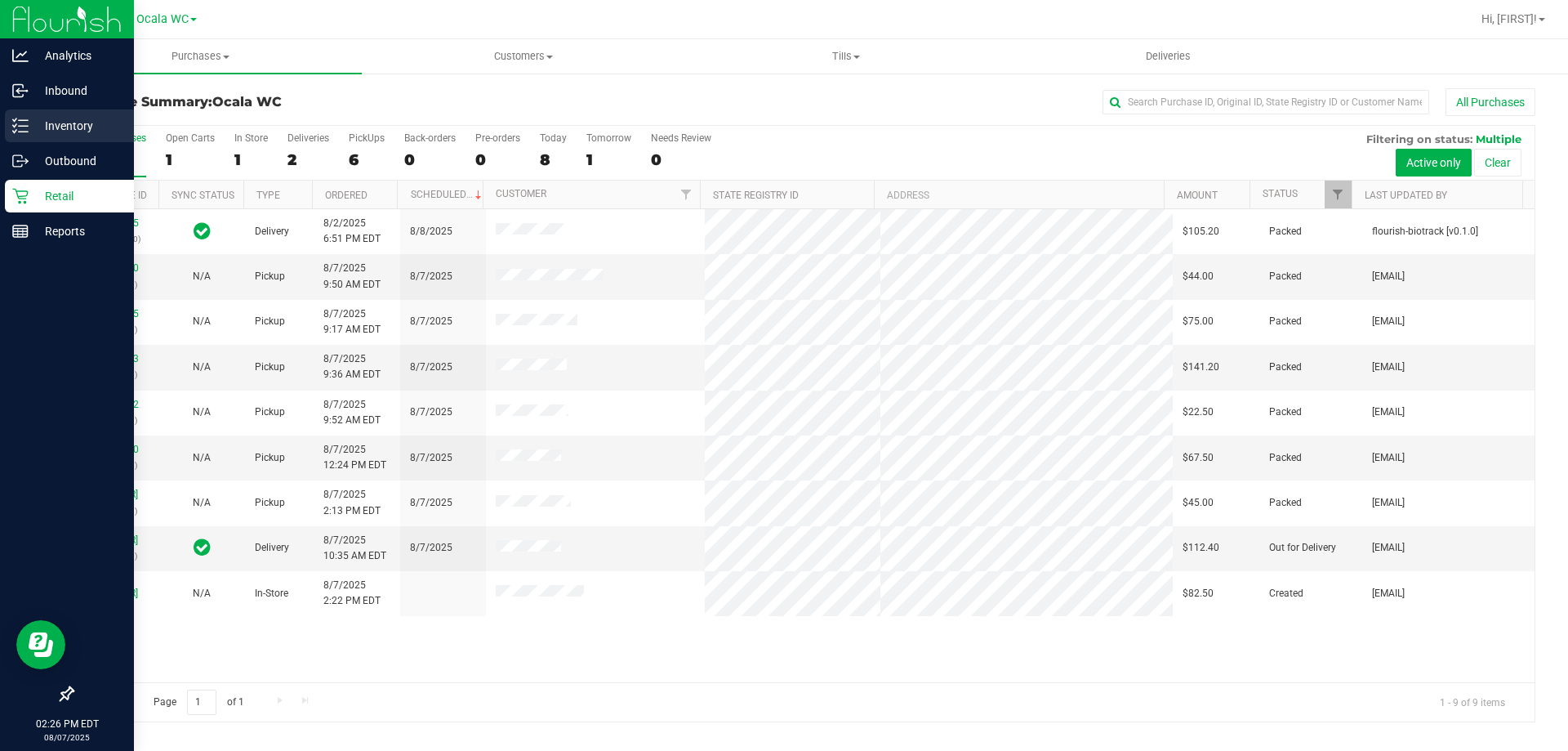 click on "Inventory" at bounding box center (78, 126) 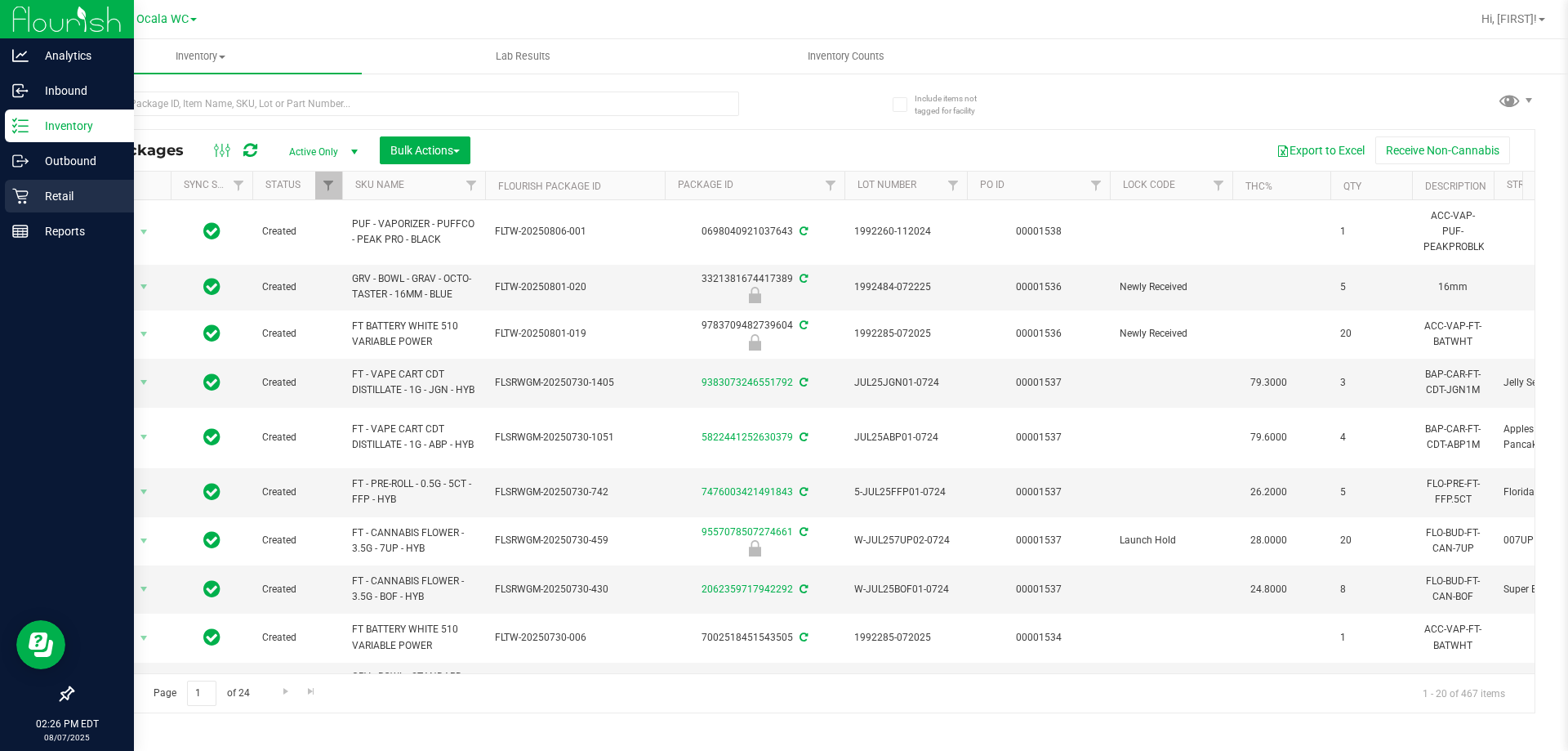 click on "Retail" at bounding box center (78, 196) 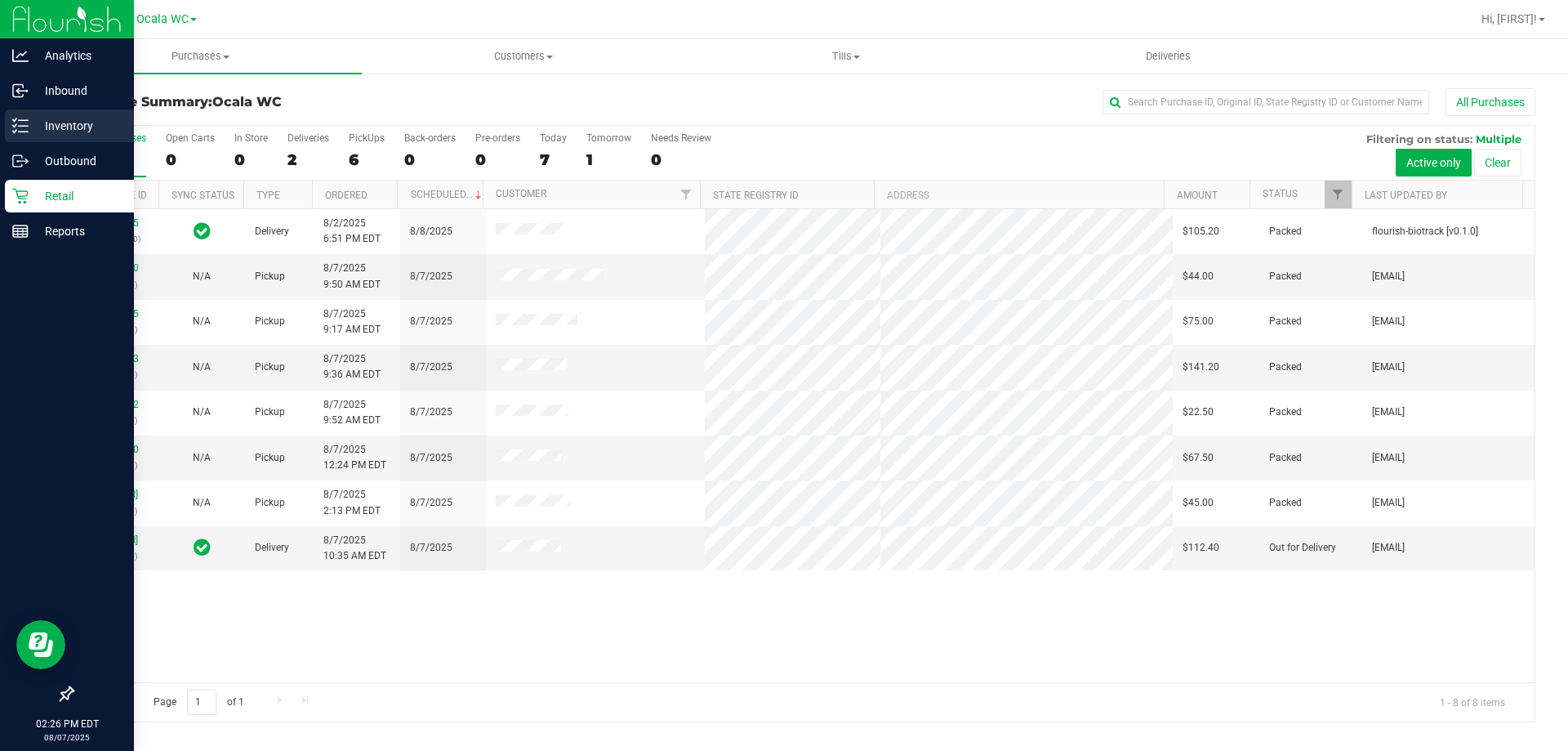 click on "Inventory" at bounding box center (78, 126) 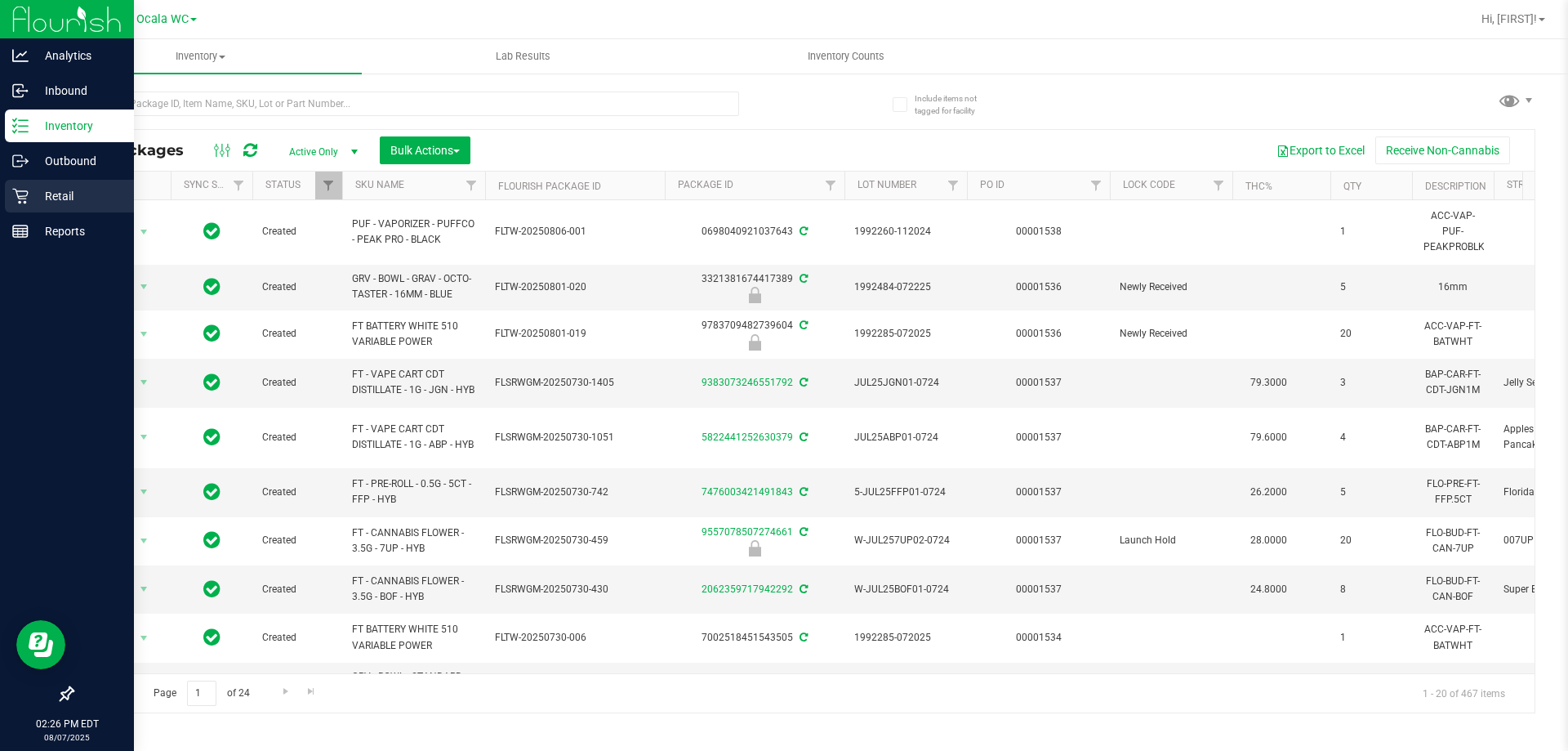 click on "Retail" at bounding box center [78, 196] 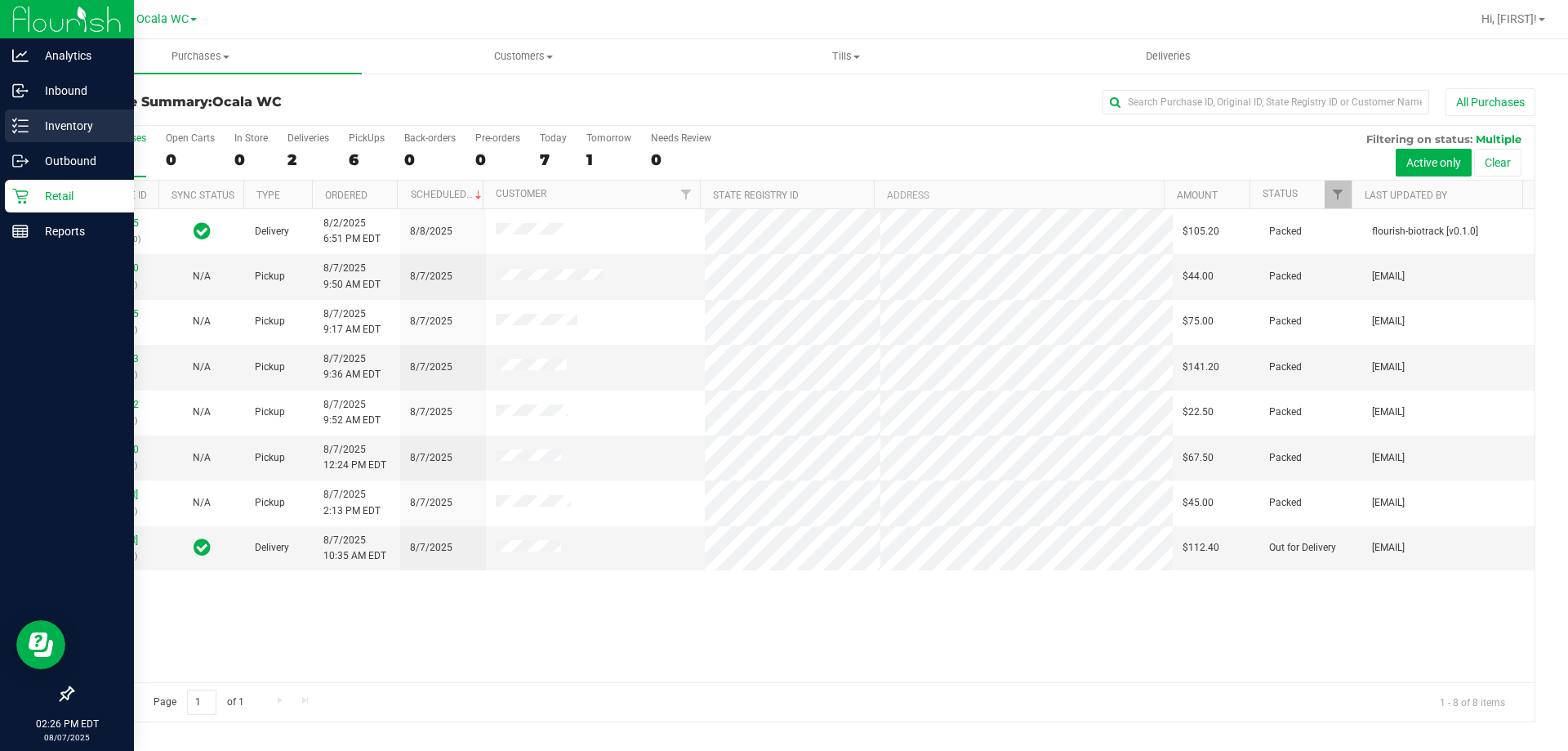 click 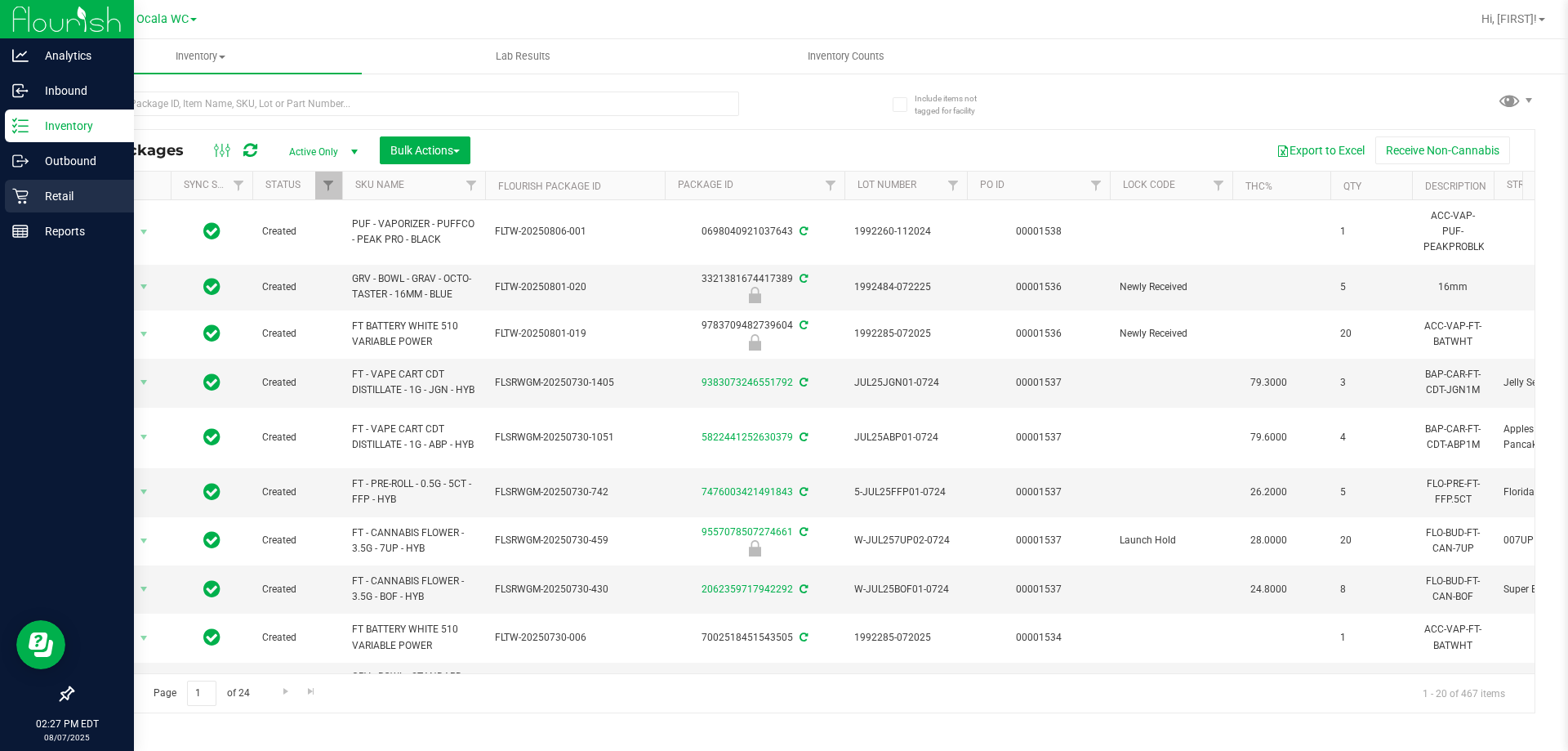 click on "Retail" at bounding box center [78, 196] 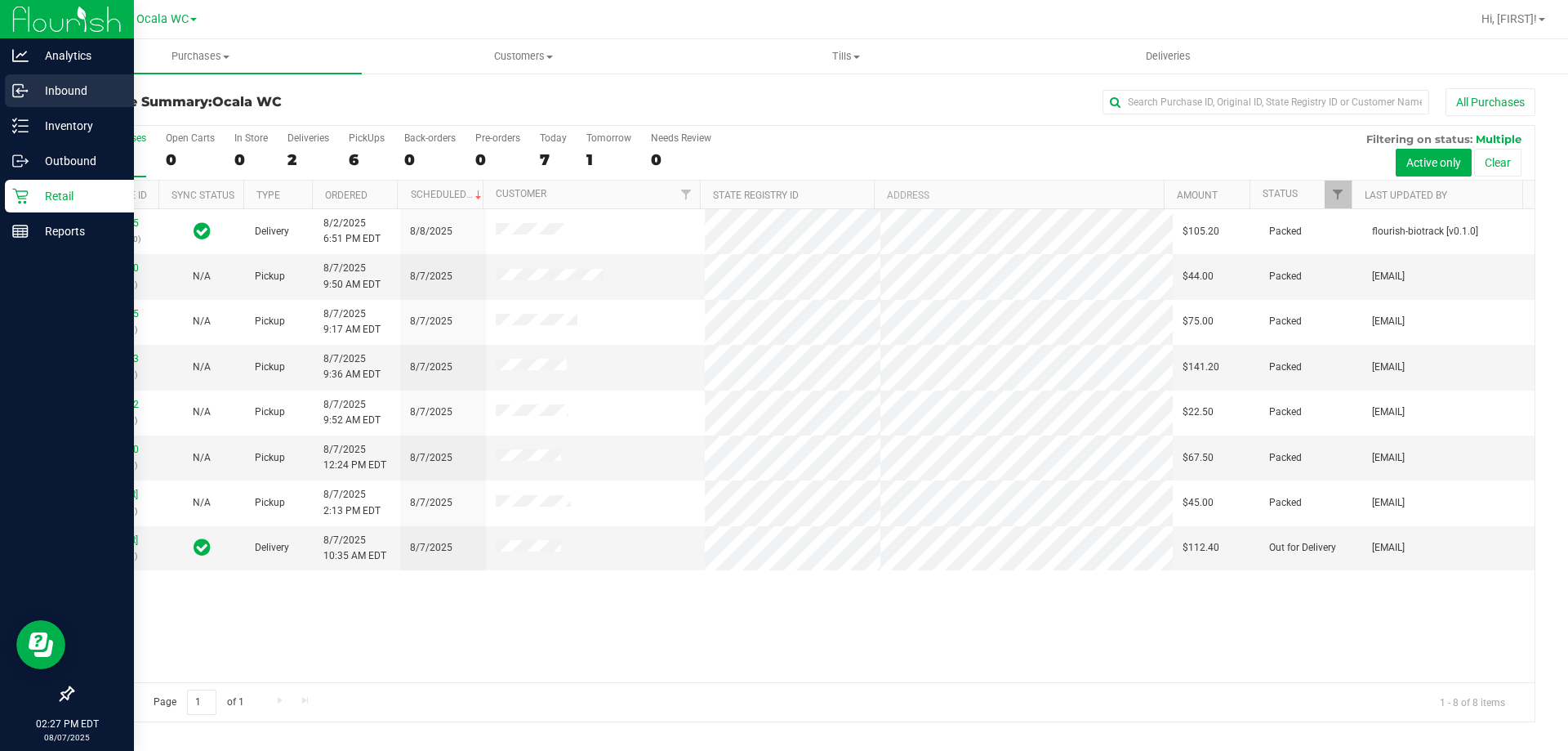 click on "Inbound" at bounding box center (67, 92) 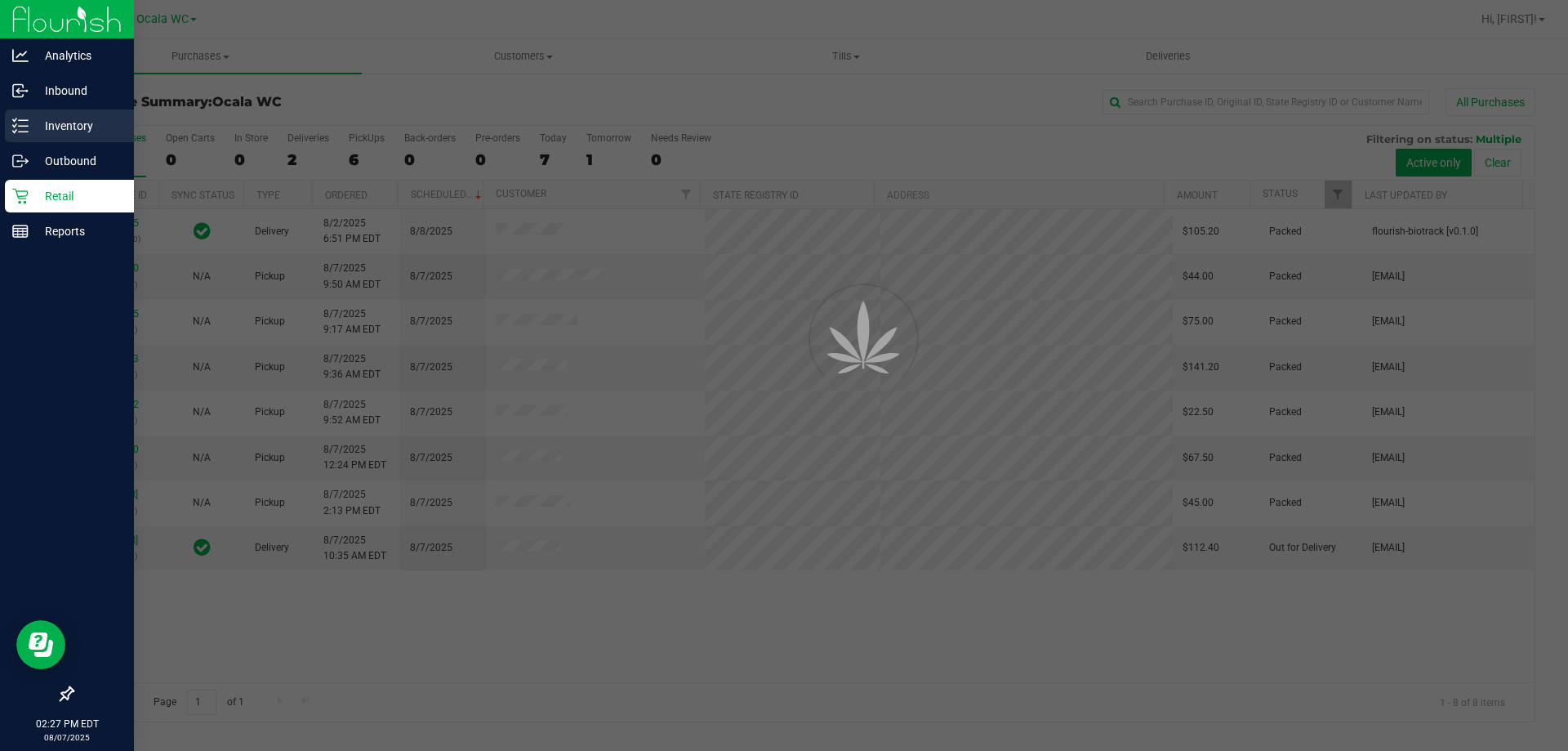 click on "Inventory" at bounding box center (78, 126) 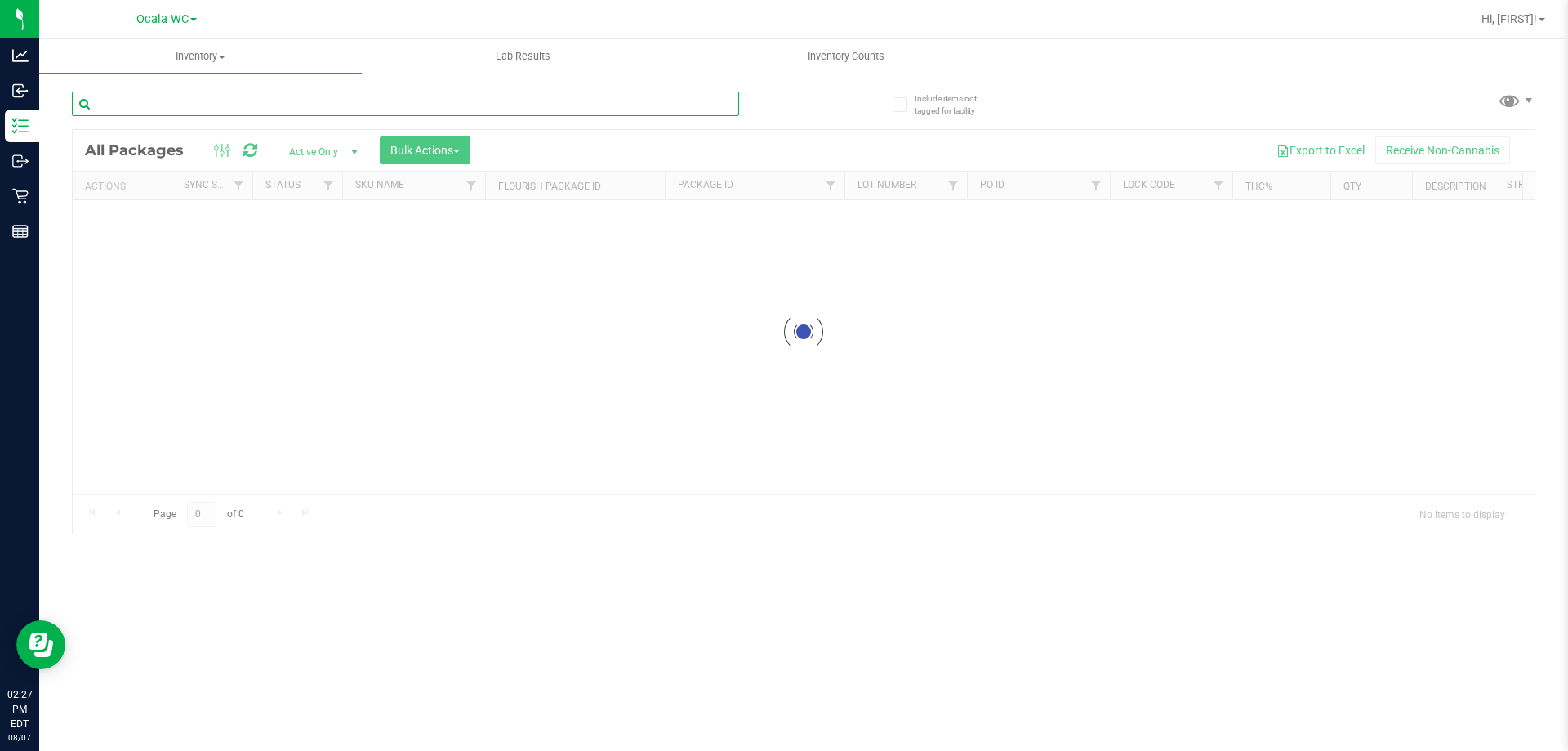 click at bounding box center (405, 104) 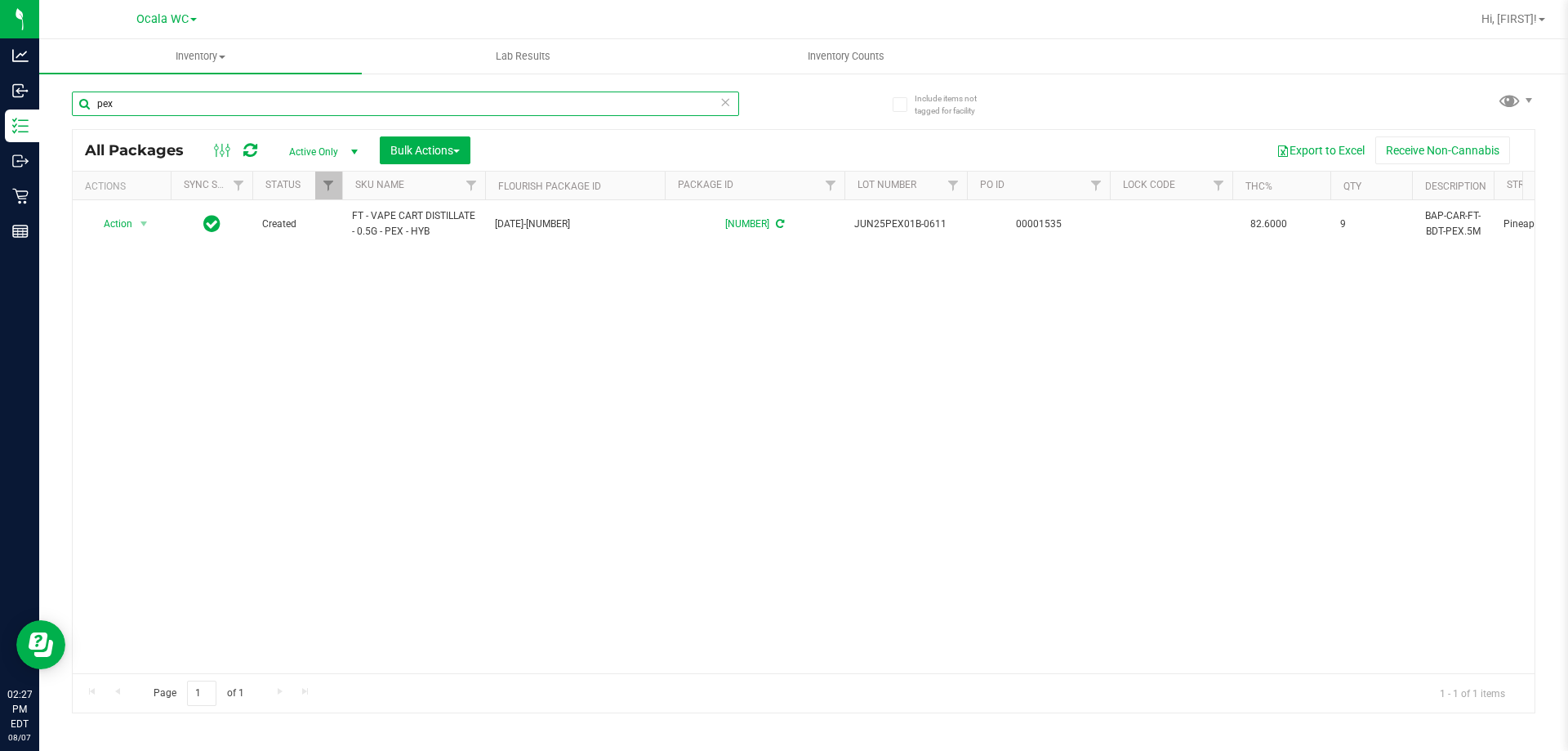 scroll, scrollTop: 0, scrollLeft: 256, axis: horizontal 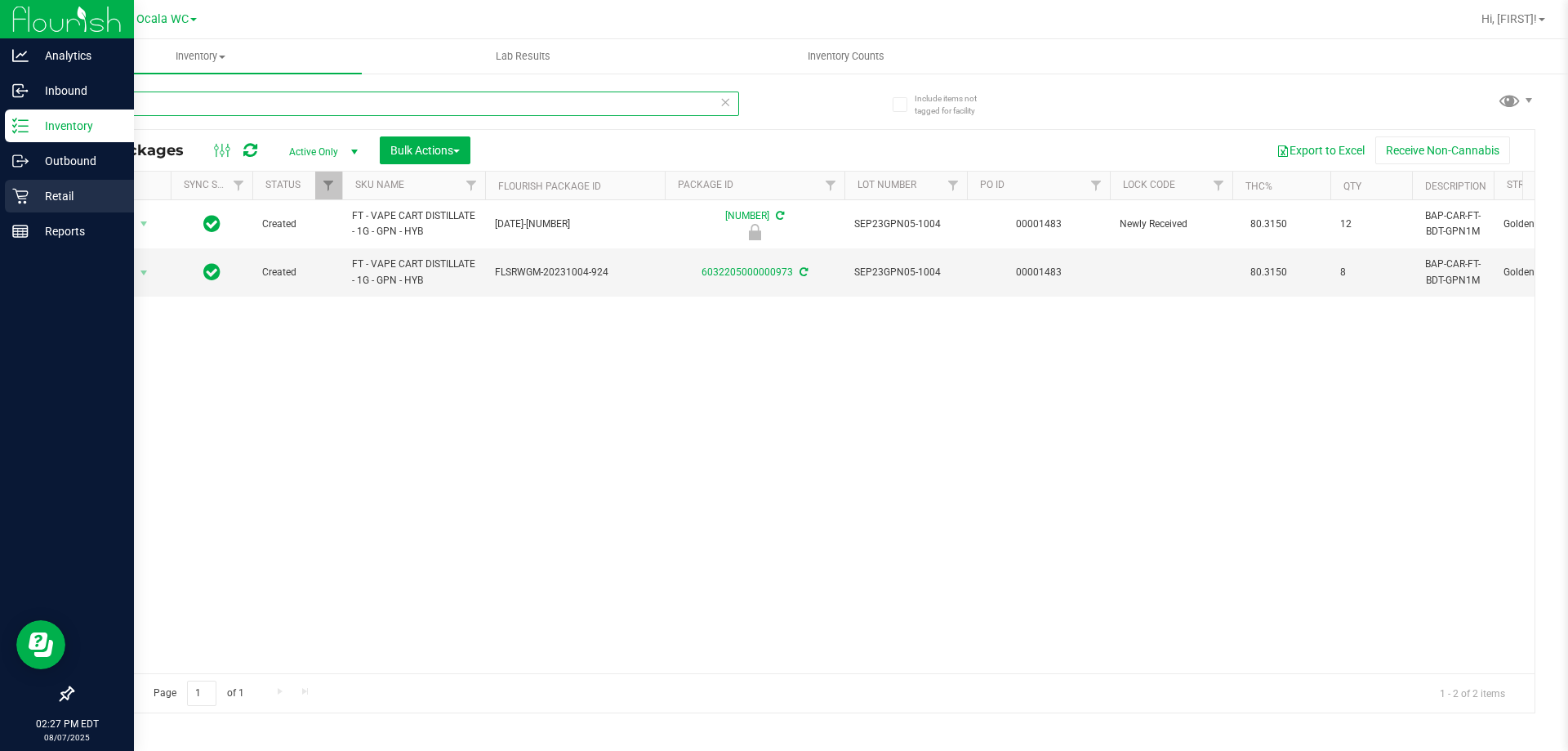type on "gpn" 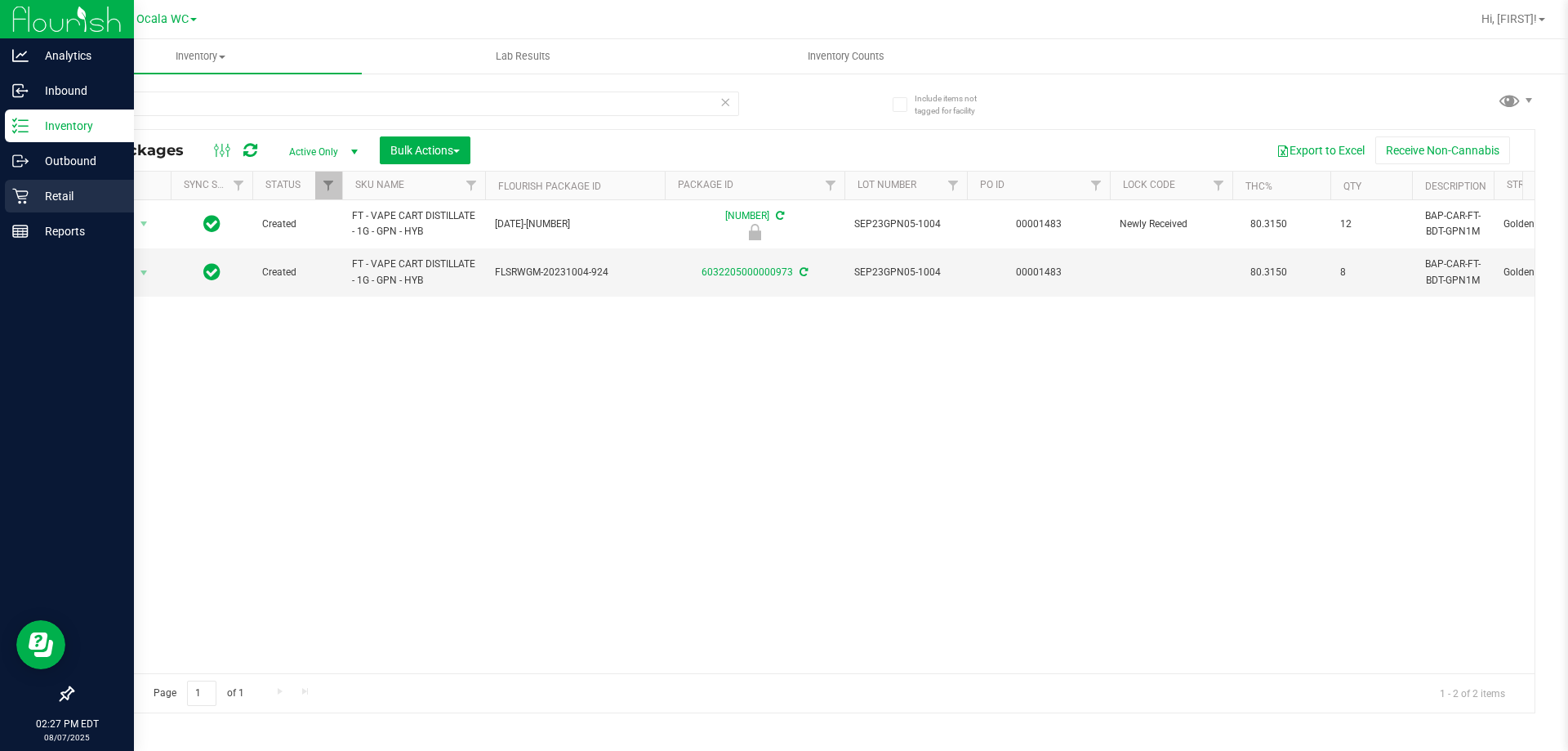 click on "Retail" at bounding box center (78, 196) 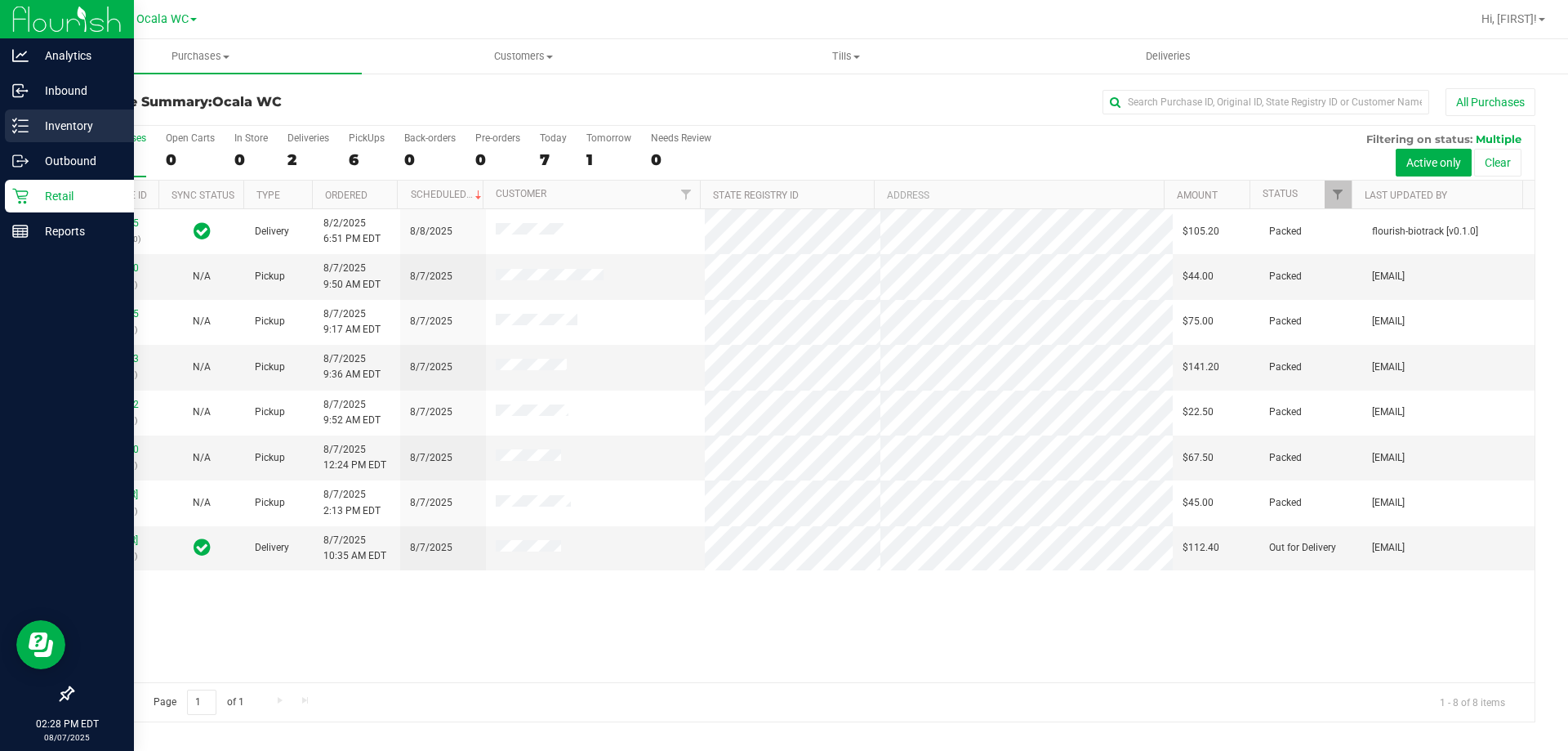 click on "Inventory" at bounding box center (78, 126) 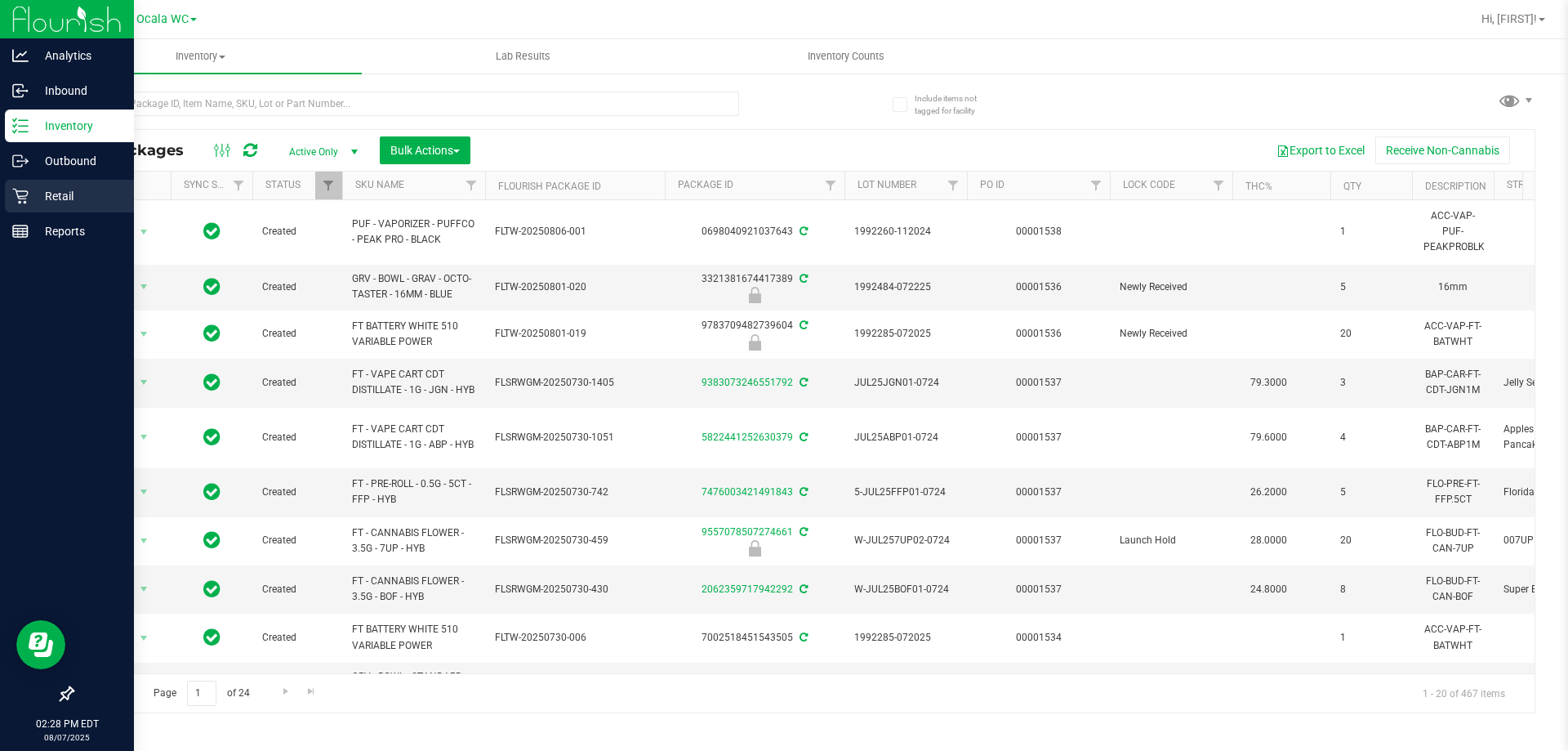 click on "Retail" at bounding box center [69, 196] 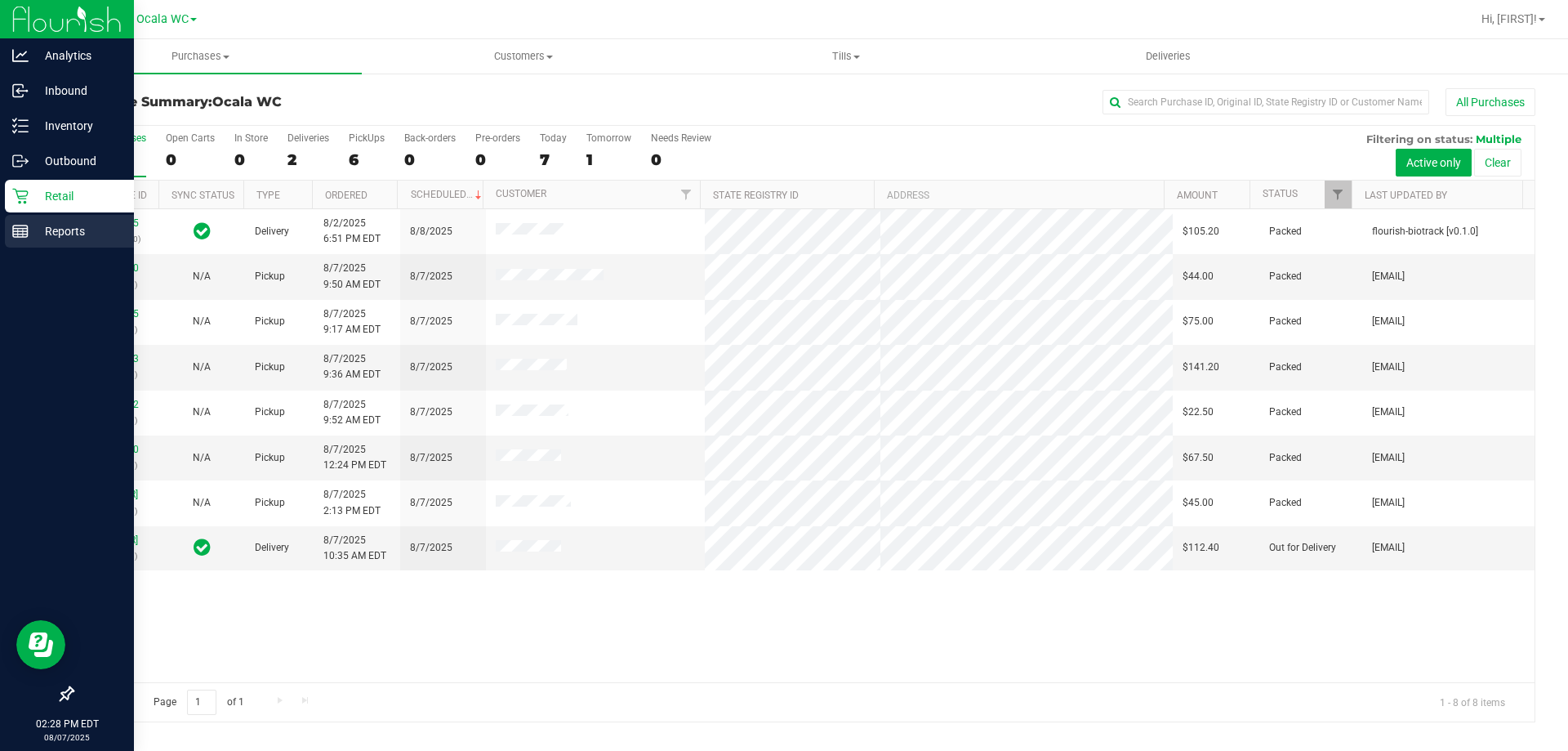 click on "Reports" at bounding box center [78, 231] 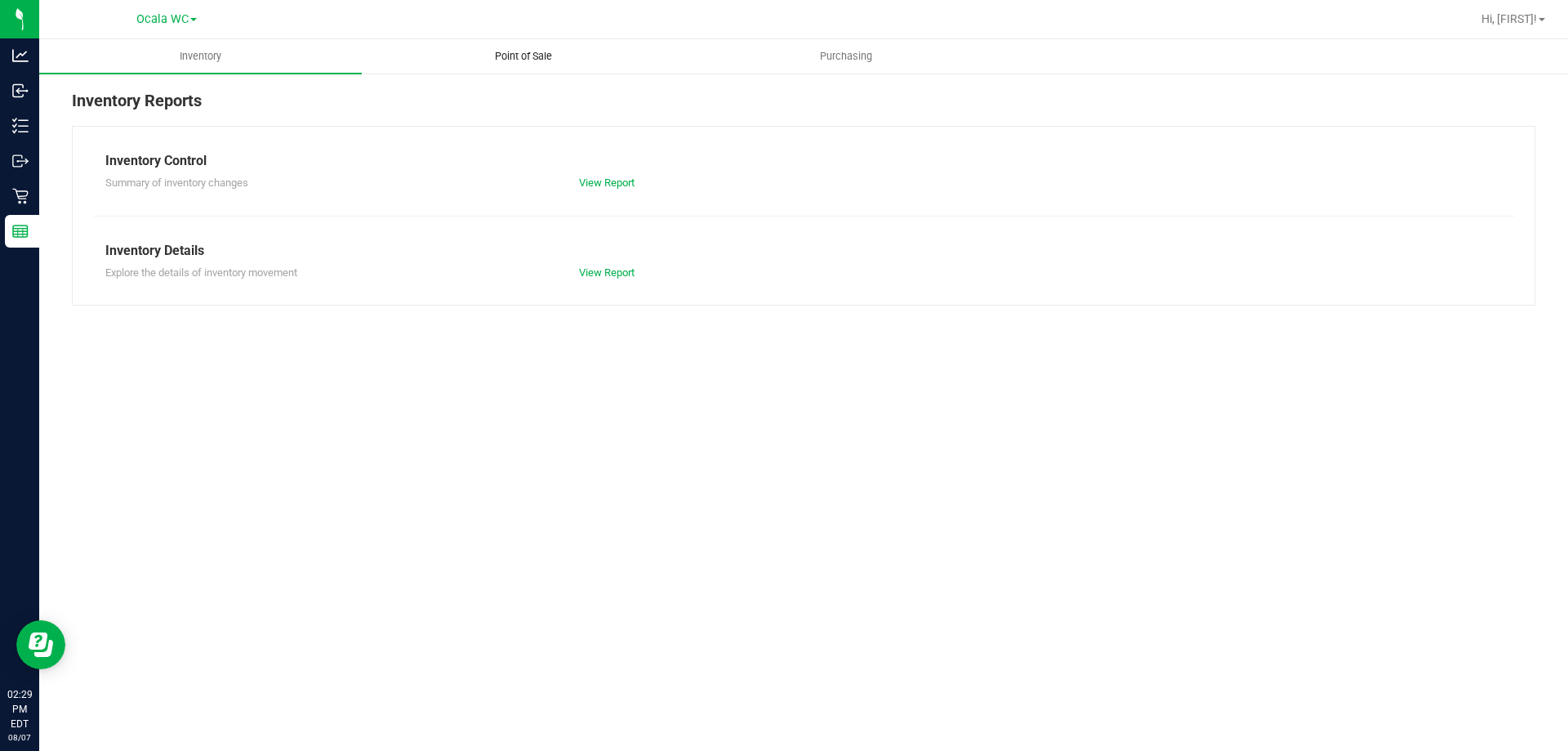 click on "Point of Sale" at bounding box center [523, 56] 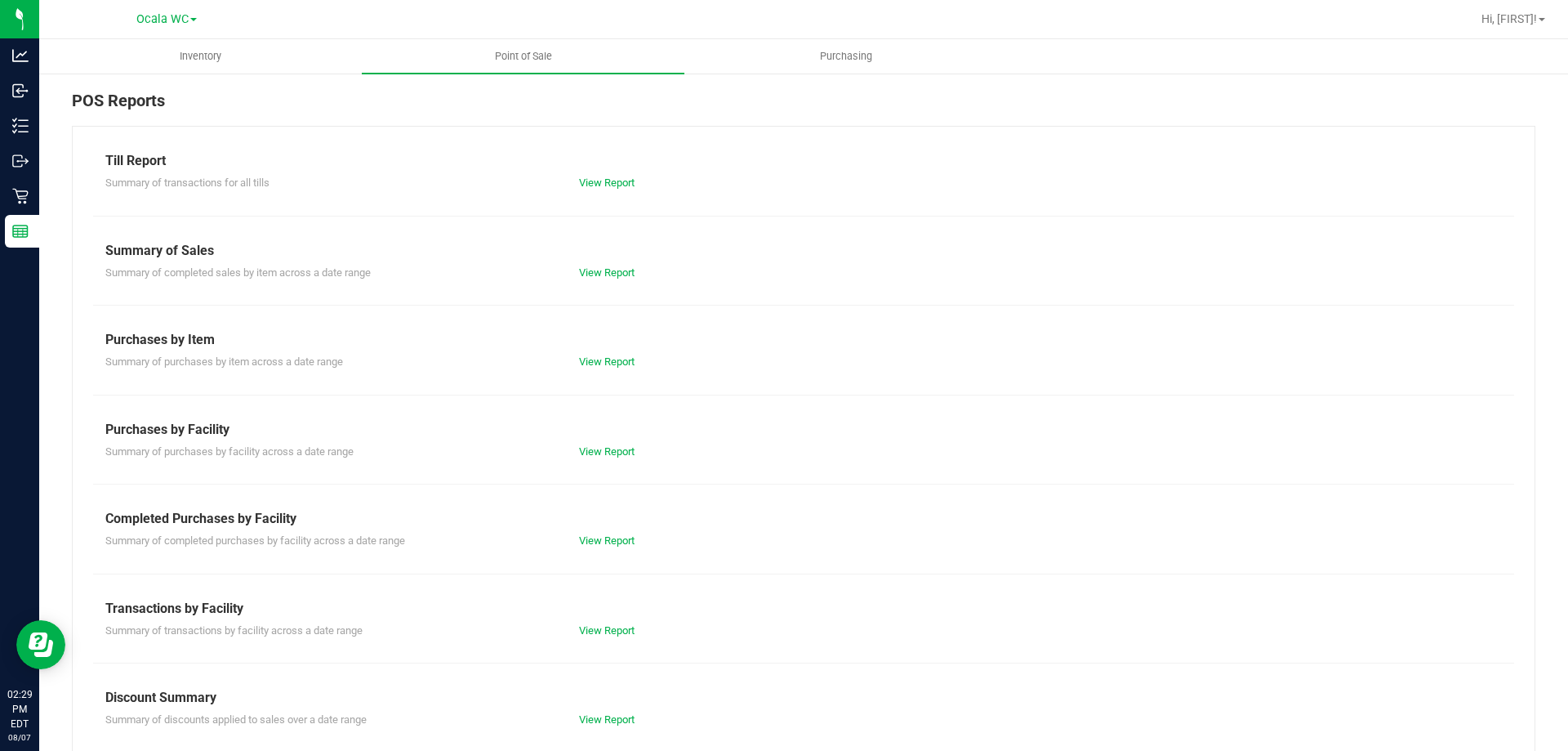 click on "View Report" at bounding box center [804, 183] 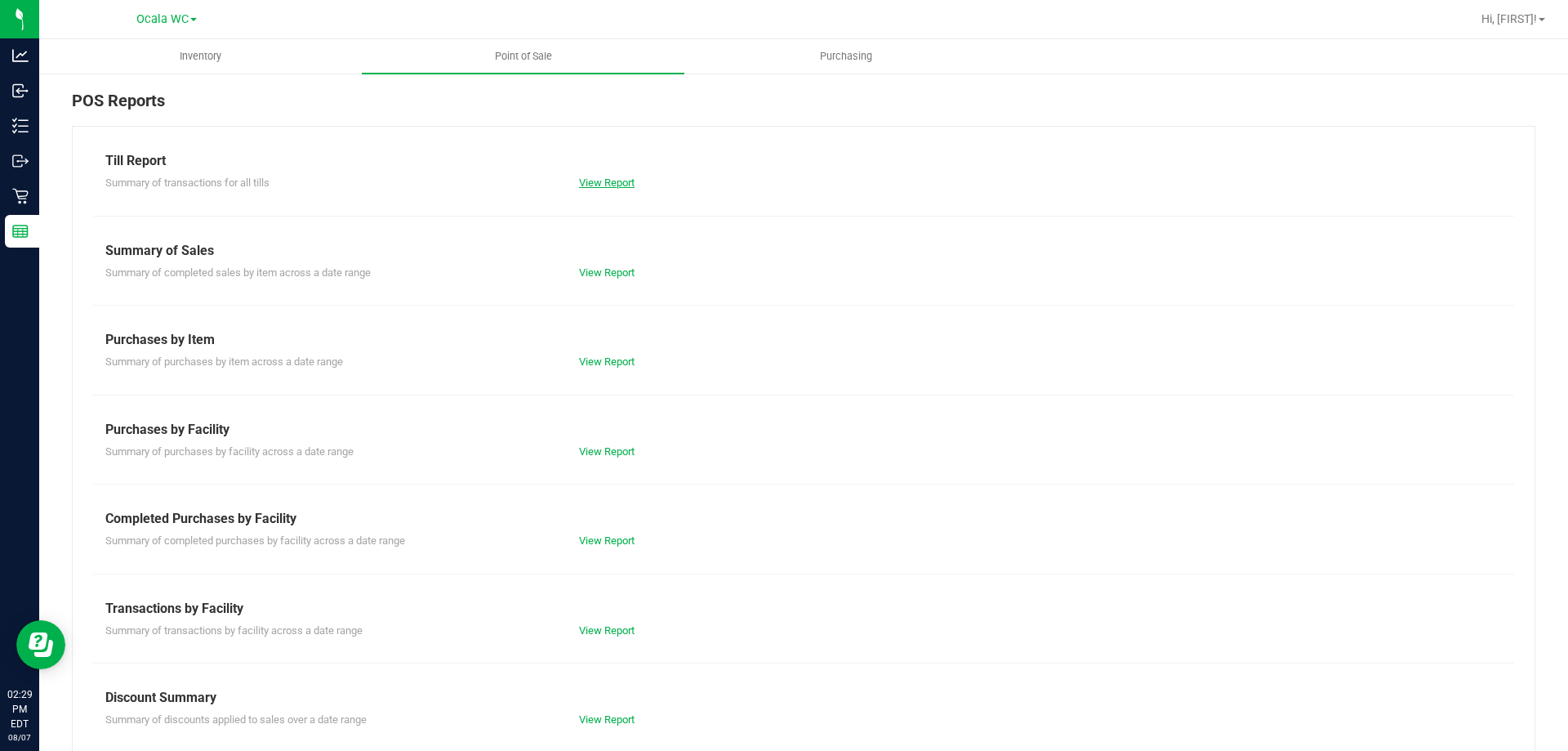 click on "View Report" at bounding box center [607, 182] 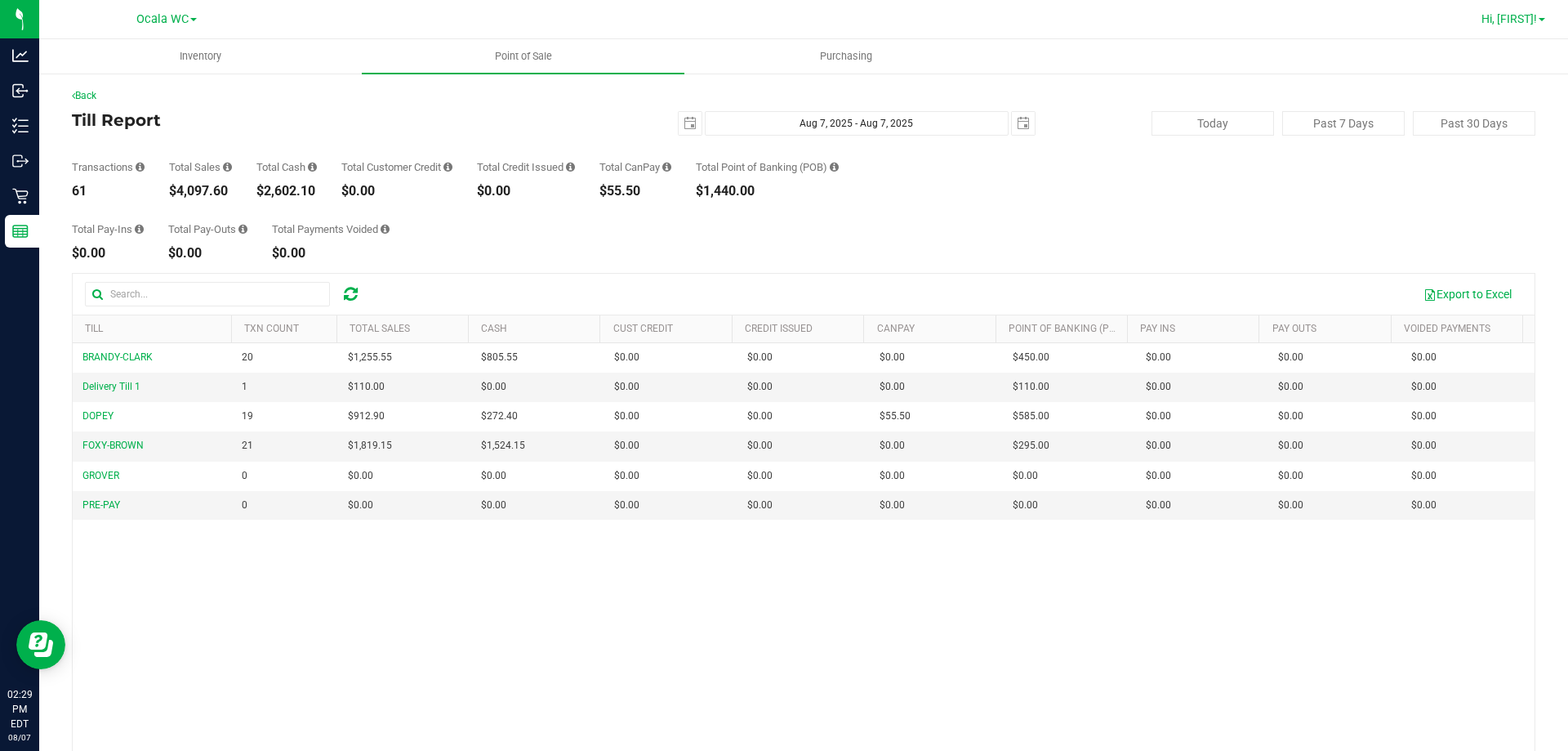 click on "Hi, [FIRST]!" at bounding box center [1509, 19] 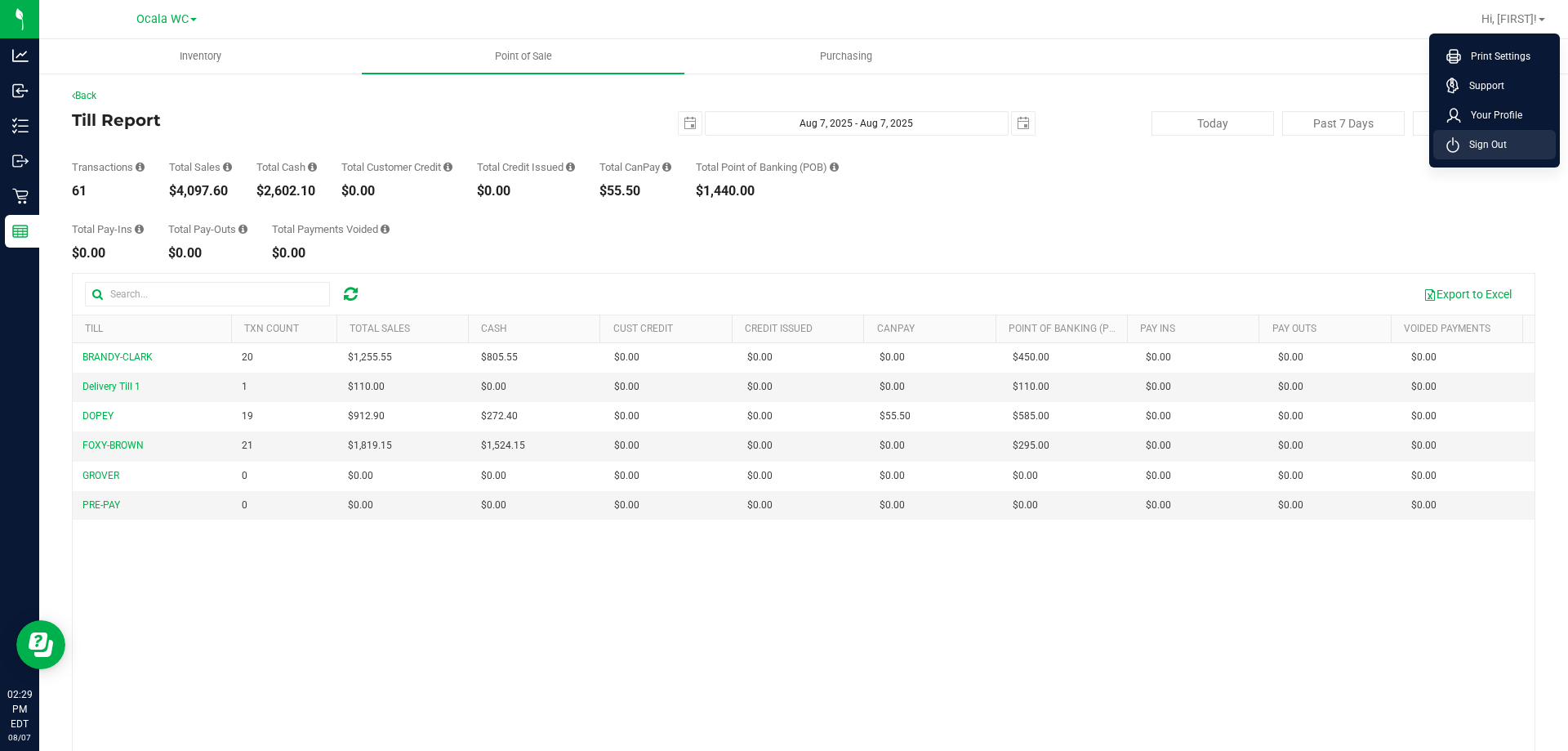 click on "Sign Out" at bounding box center [1483, 145] 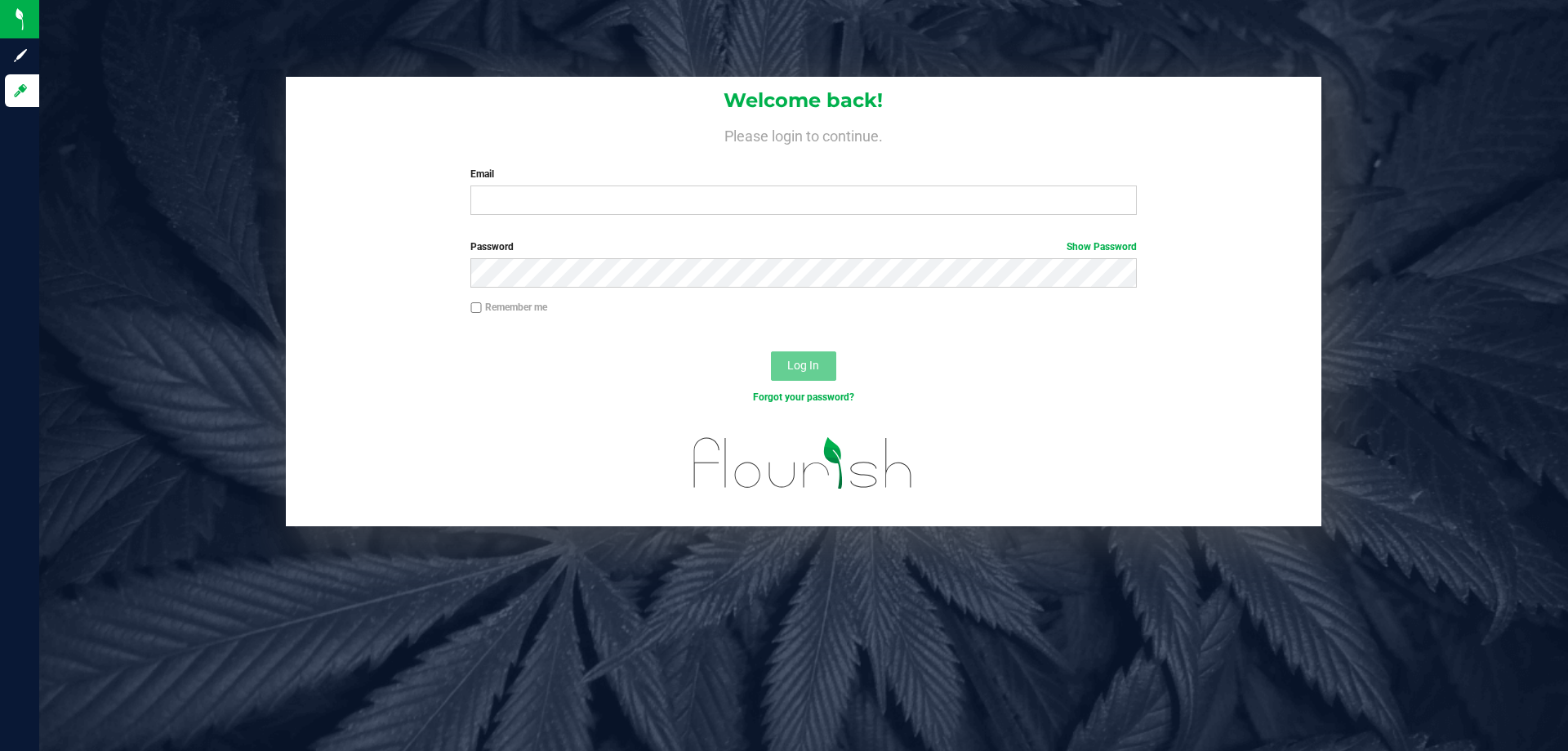 click on "Welcome back!
Please login to continue.
Email
Required
Please format your email correctly.
Password
Show Password
Remember me
Log In
Forgot your password?" at bounding box center (804, 302) 